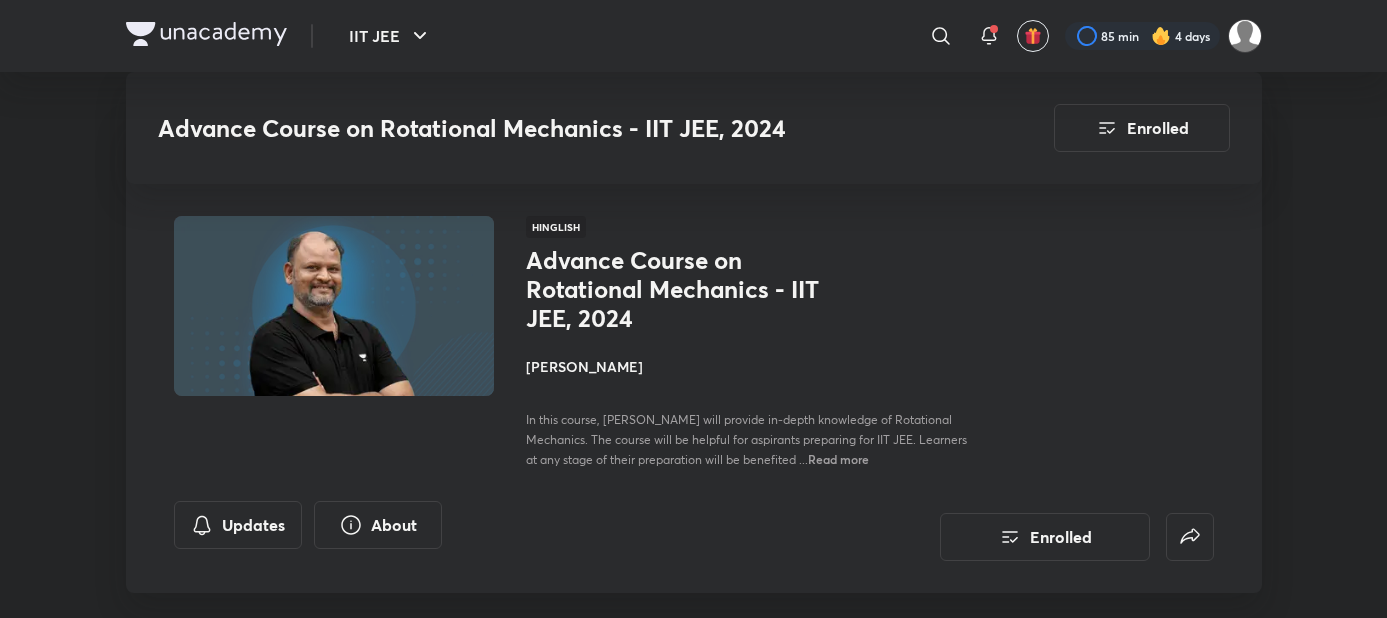 scroll, scrollTop: 1781, scrollLeft: 0, axis: vertical 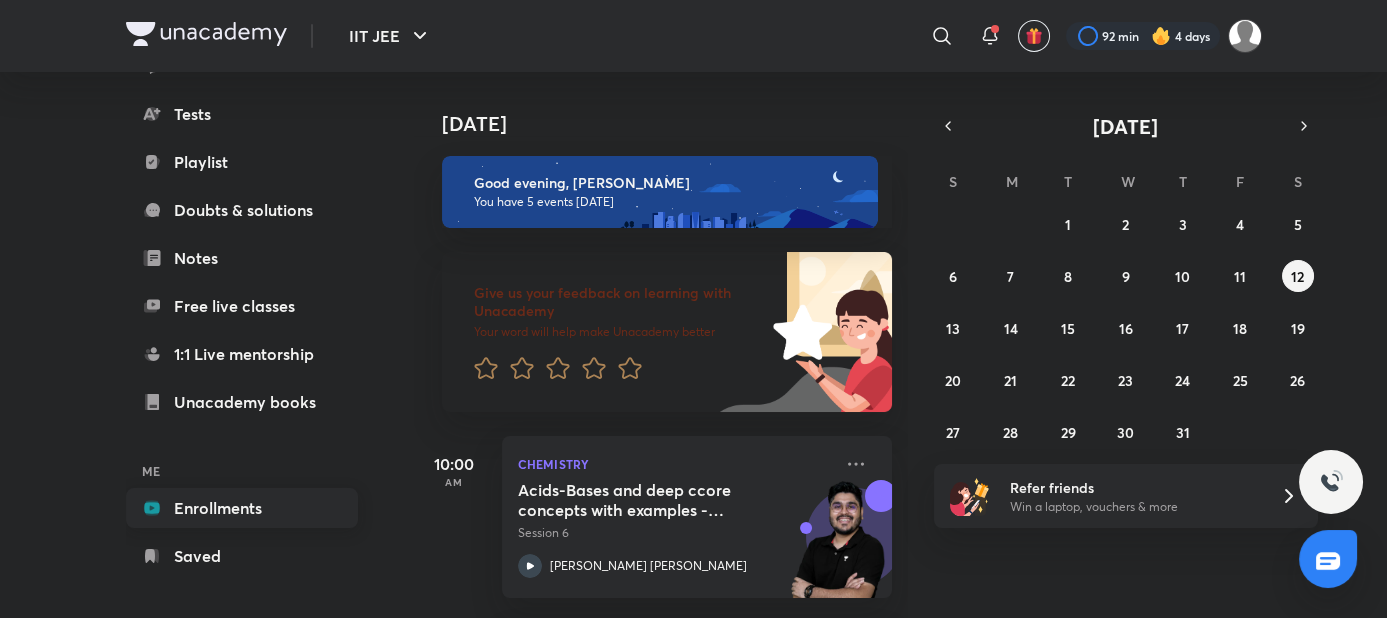click on "Enrollments" at bounding box center (242, 508) 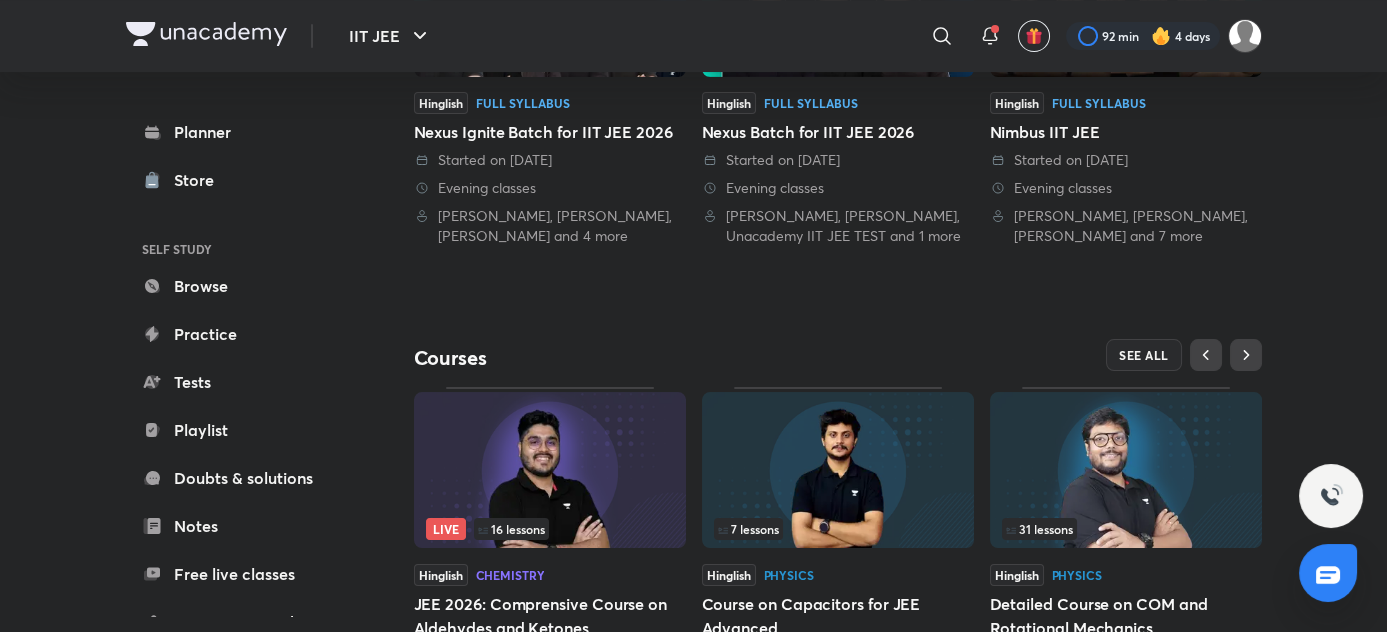 scroll, scrollTop: 649, scrollLeft: 0, axis: vertical 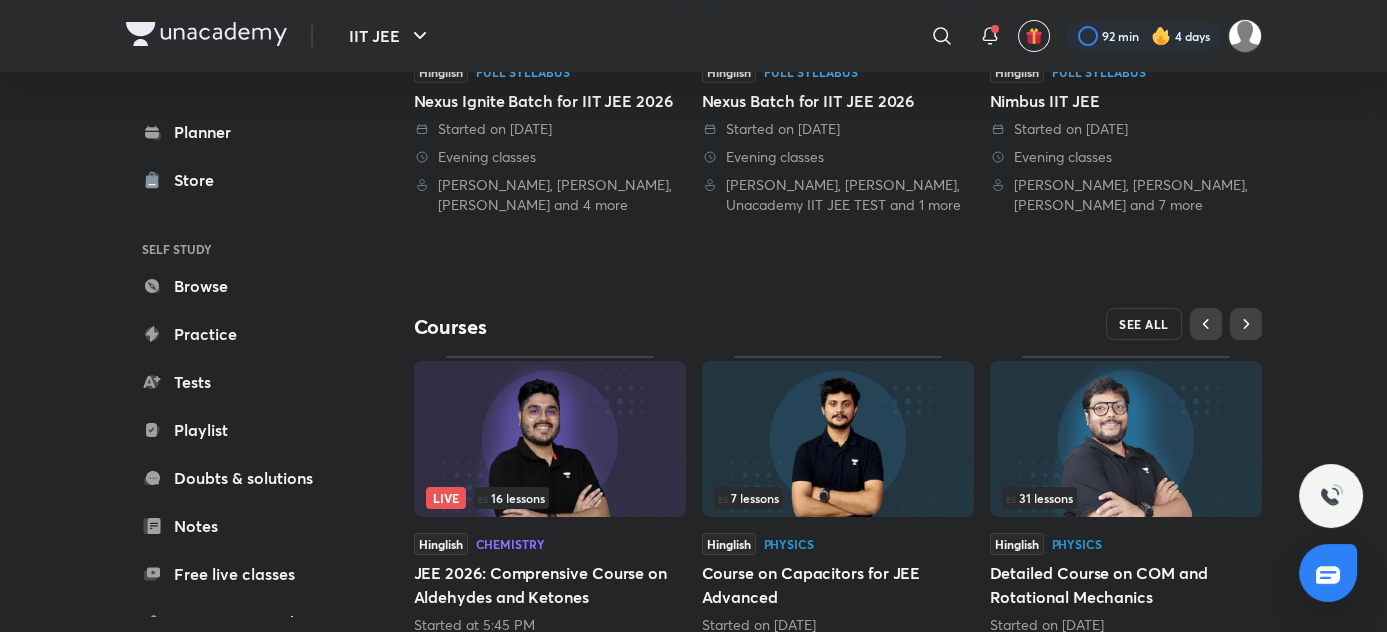 click on "SEE ALL" at bounding box center [1144, 324] 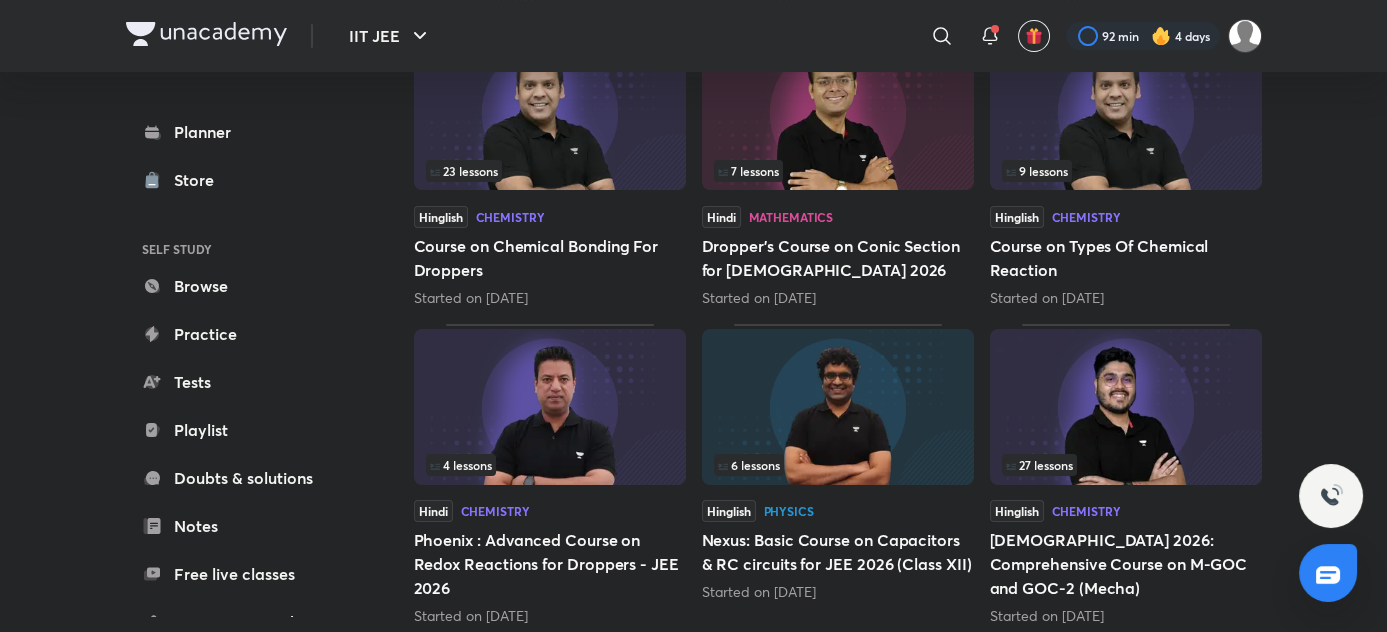 scroll, scrollTop: 0, scrollLeft: 0, axis: both 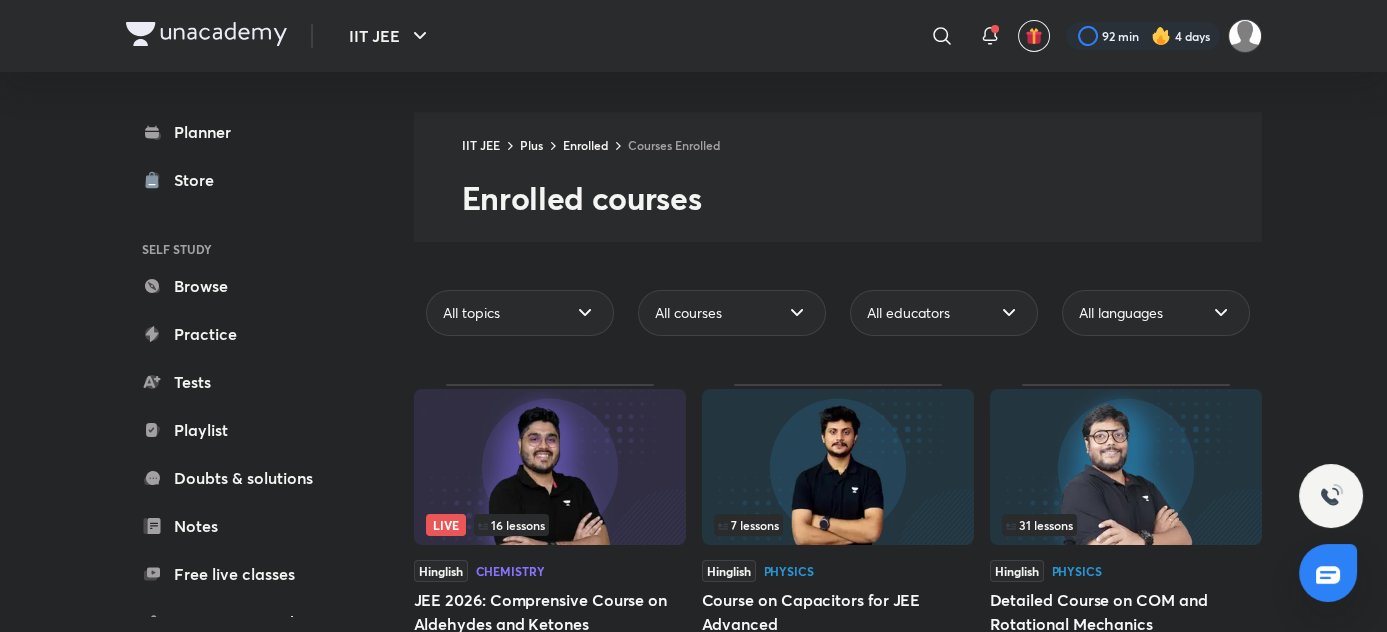 click on "All educators" at bounding box center (944, 313) 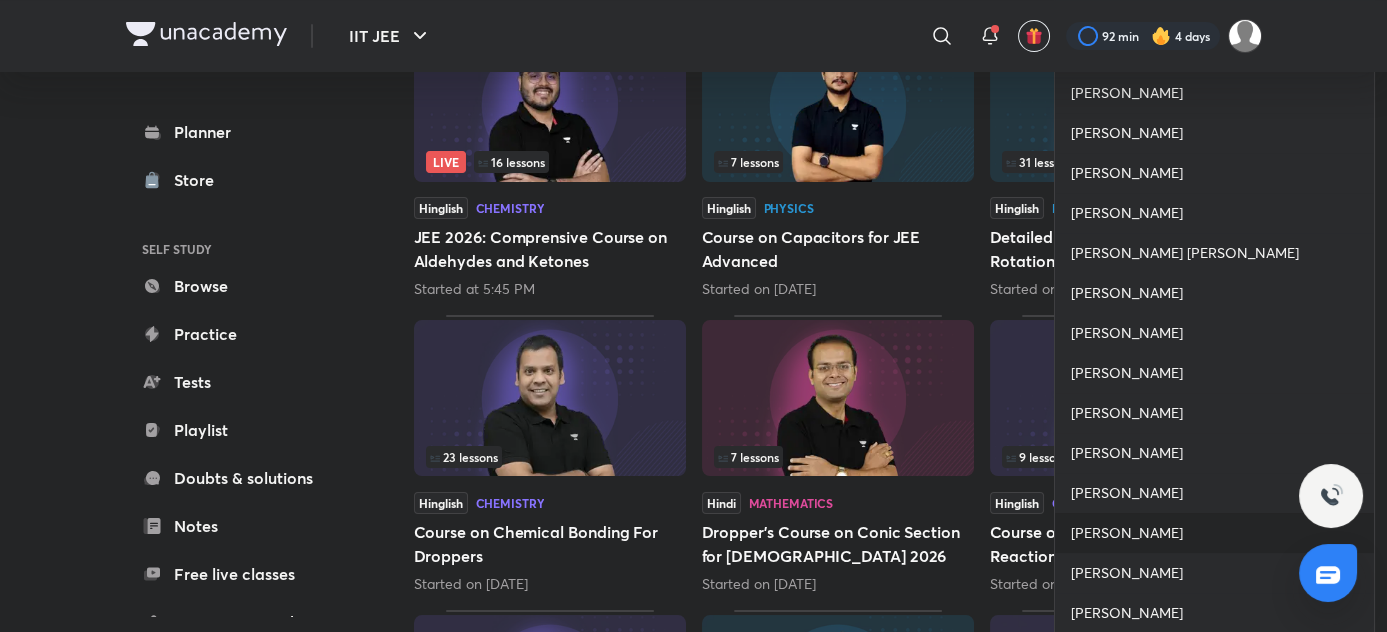 scroll, scrollTop: 454, scrollLeft: 0, axis: vertical 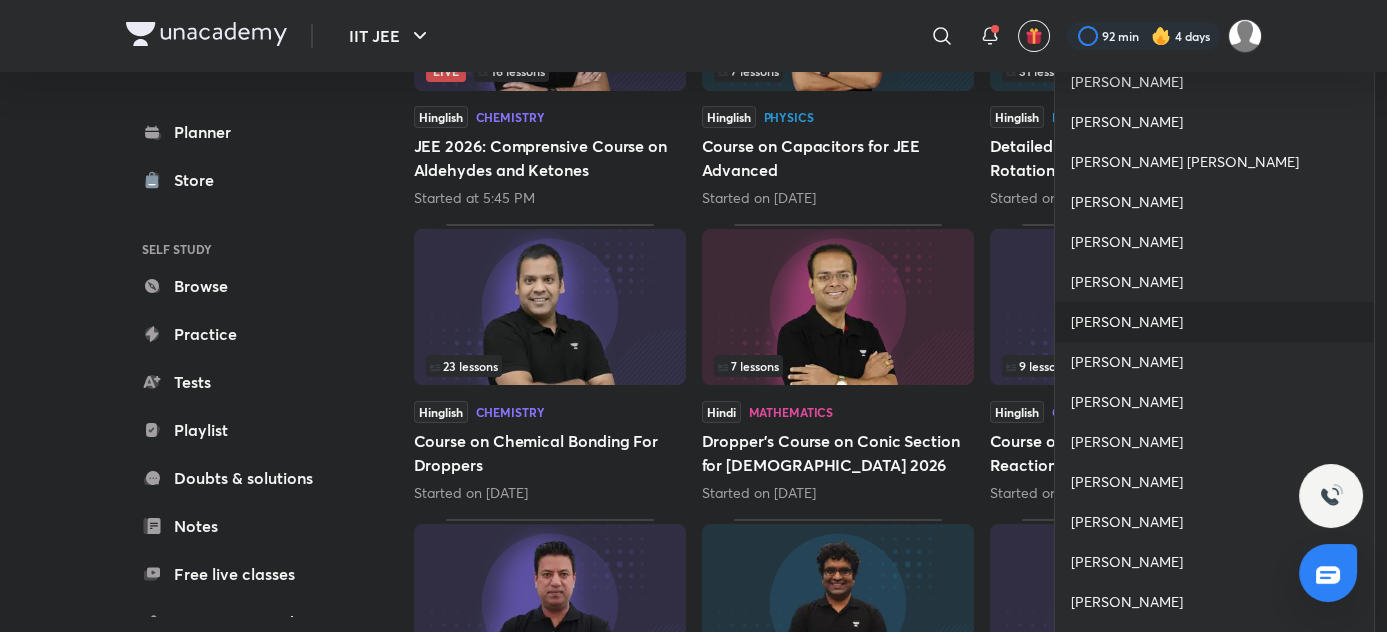 click on "[PERSON_NAME]" at bounding box center [1127, 322] 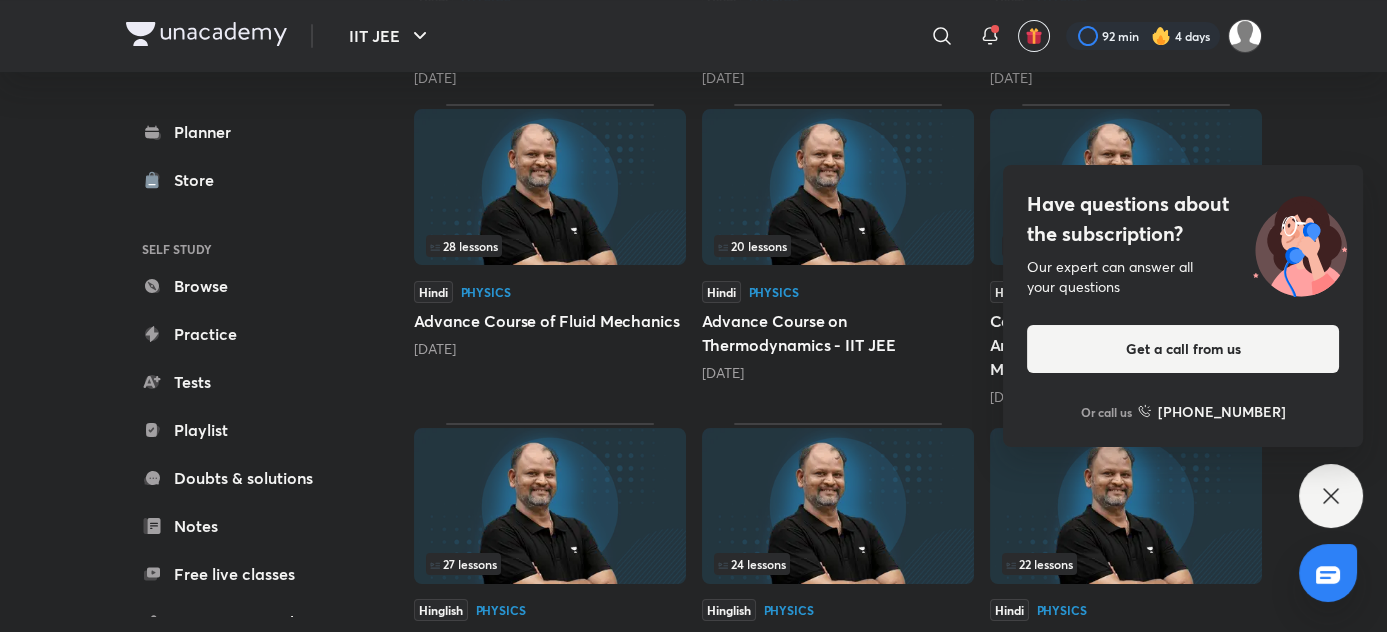 scroll, scrollTop: 636, scrollLeft: 0, axis: vertical 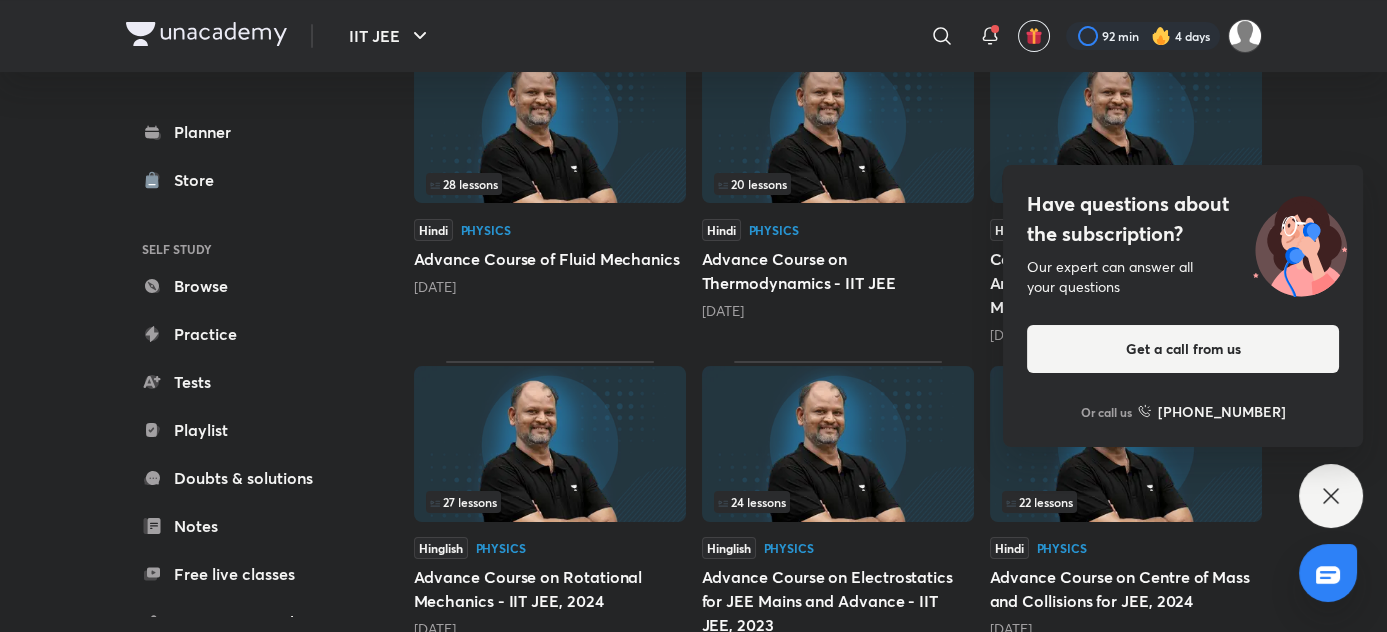 click 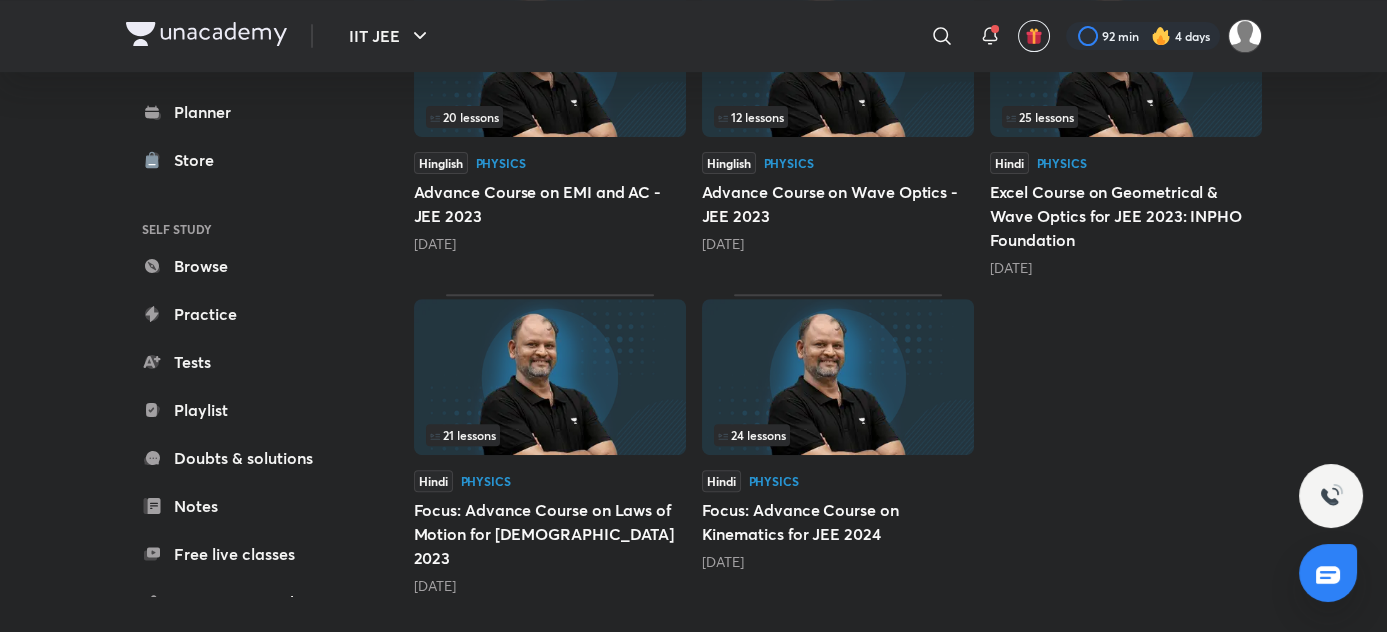 scroll, scrollTop: 1493, scrollLeft: 0, axis: vertical 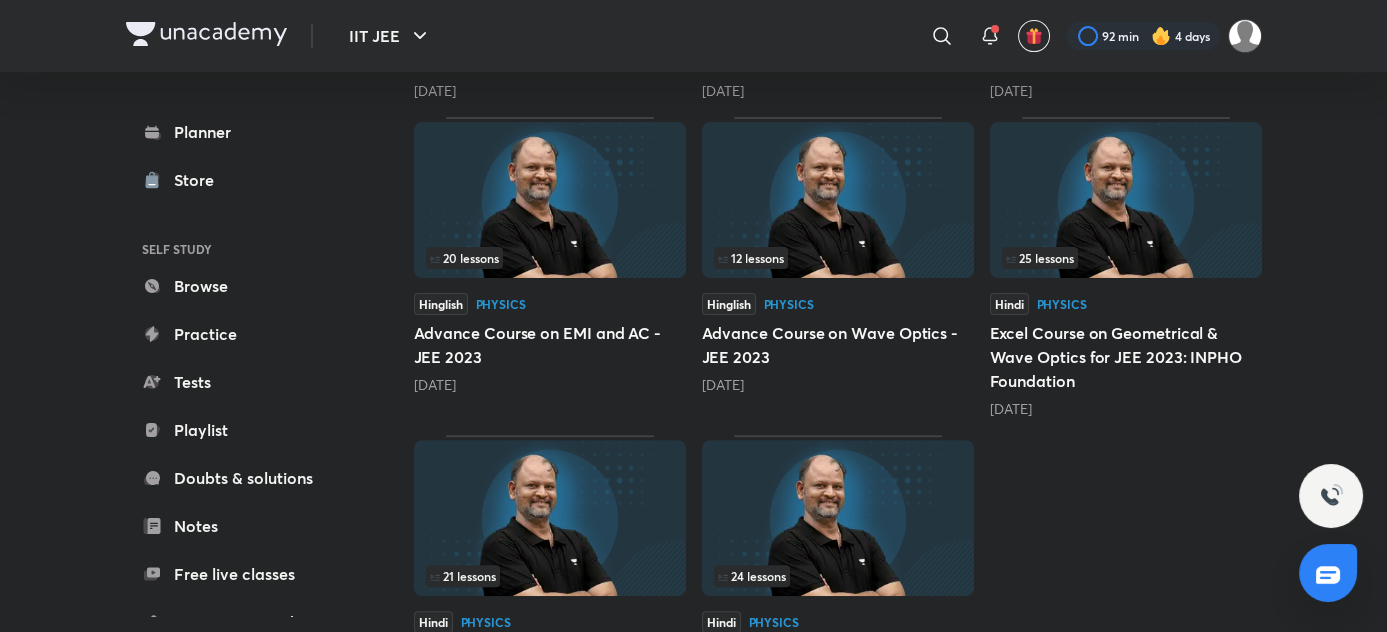 click at bounding box center (1126, -95) 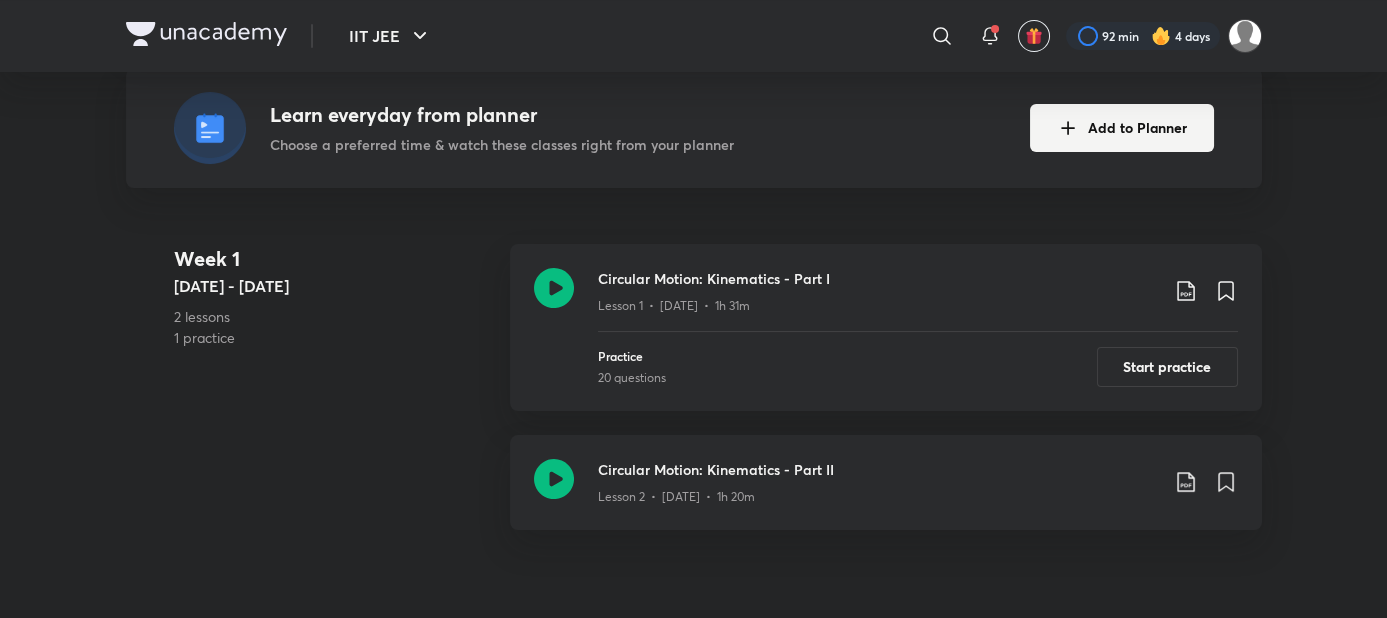 scroll, scrollTop: 0, scrollLeft: 0, axis: both 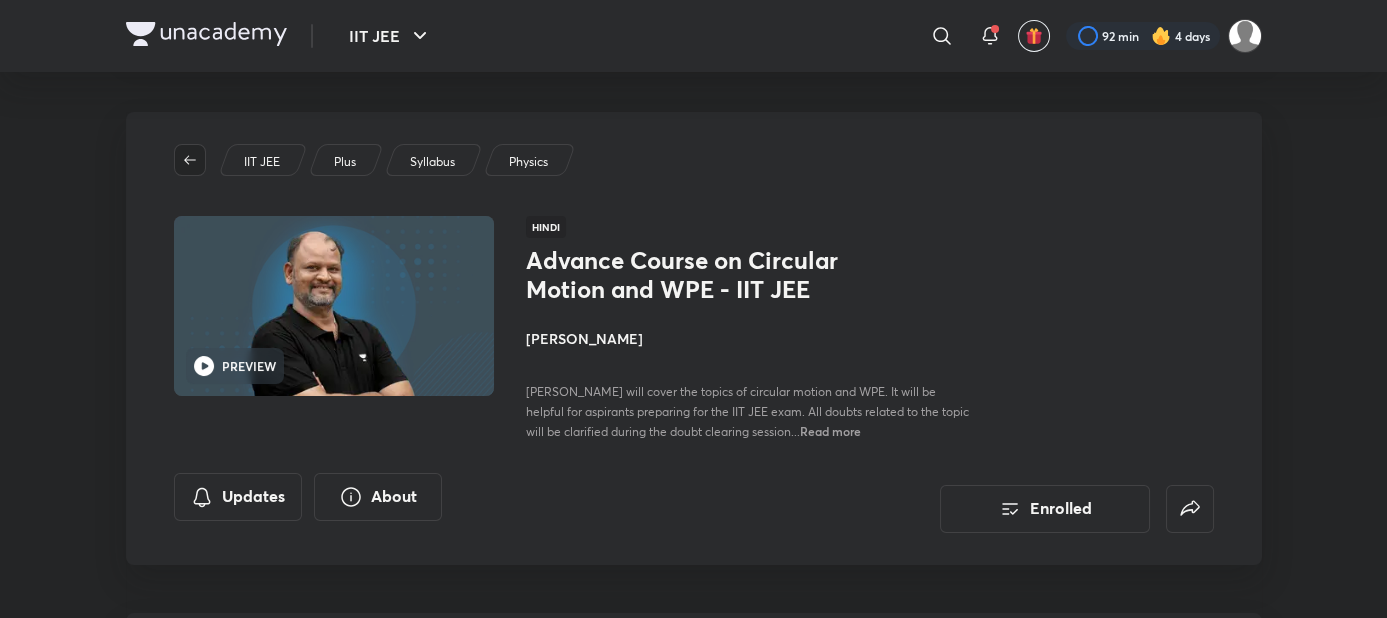 click 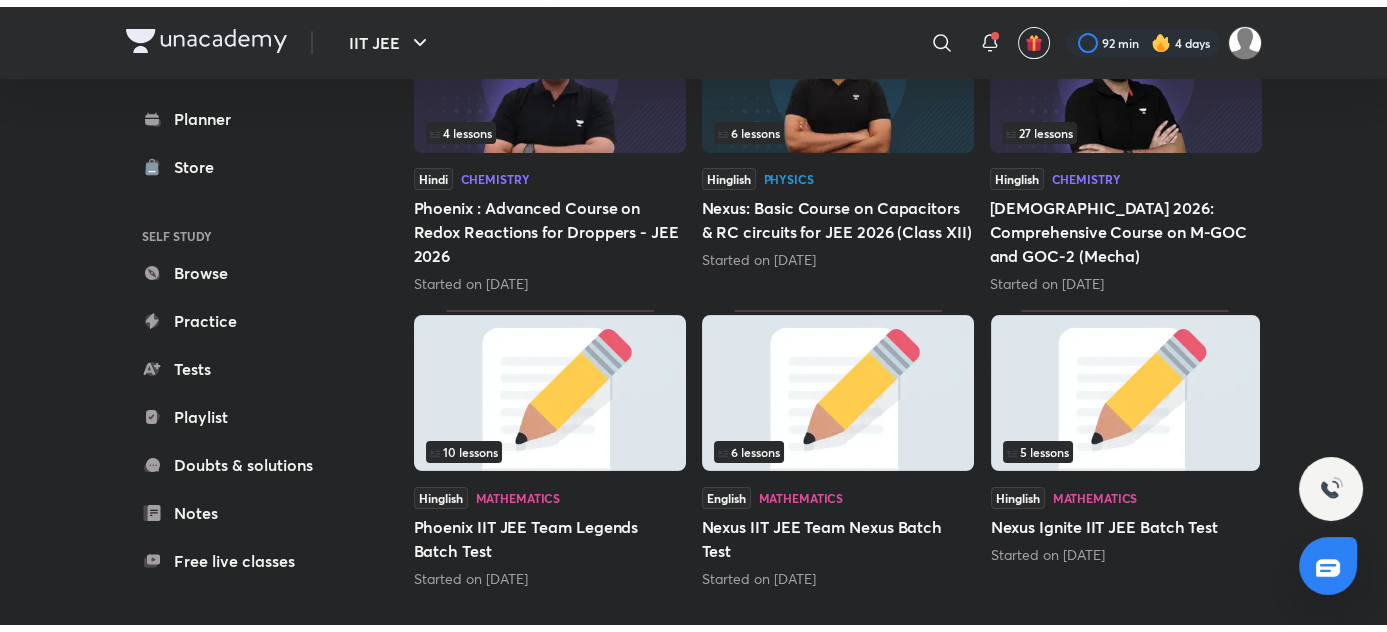 scroll, scrollTop: 0, scrollLeft: 0, axis: both 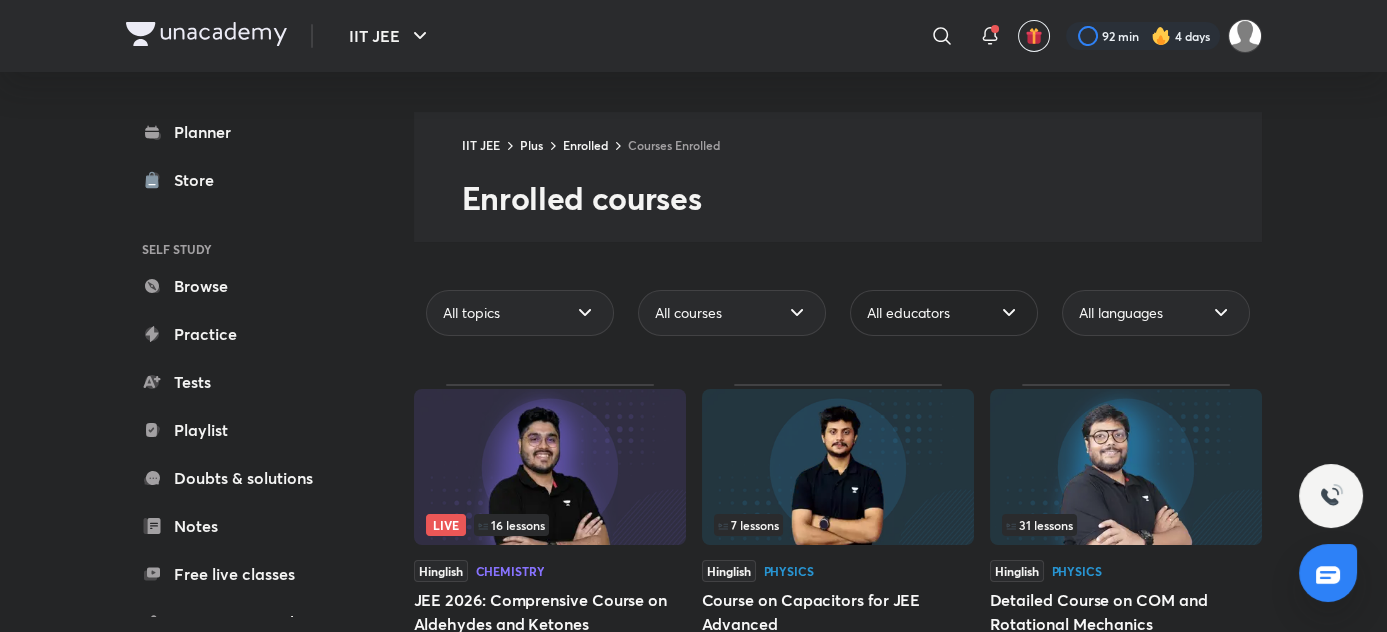 click on "All educators" at bounding box center [944, 313] 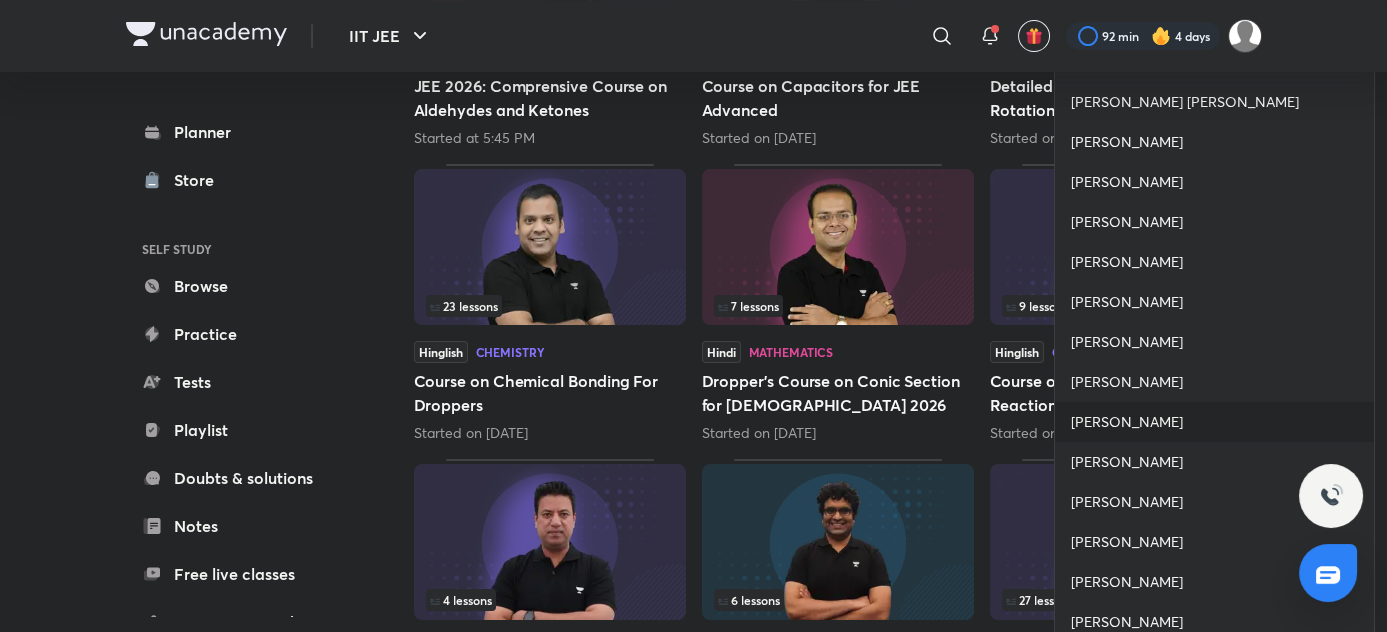 scroll, scrollTop: 545, scrollLeft: 0, axis: vertical 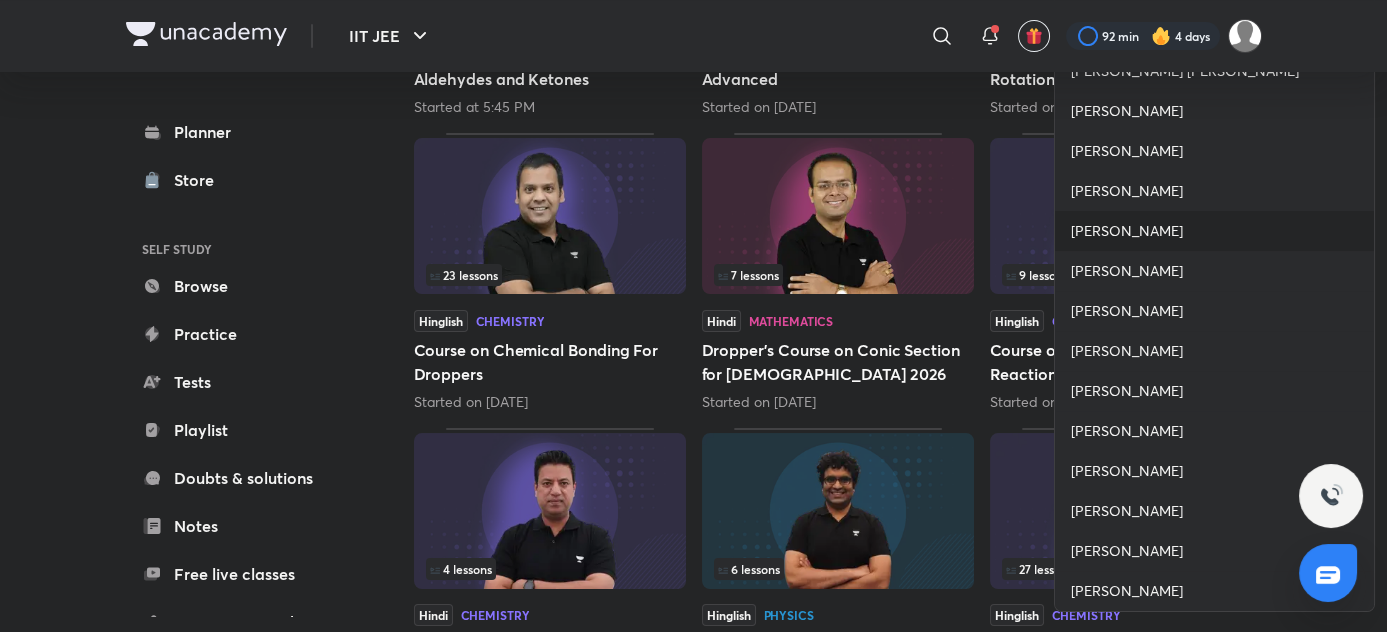 click on "[PERSON_NAME]" at bounding box center (1127, 231) 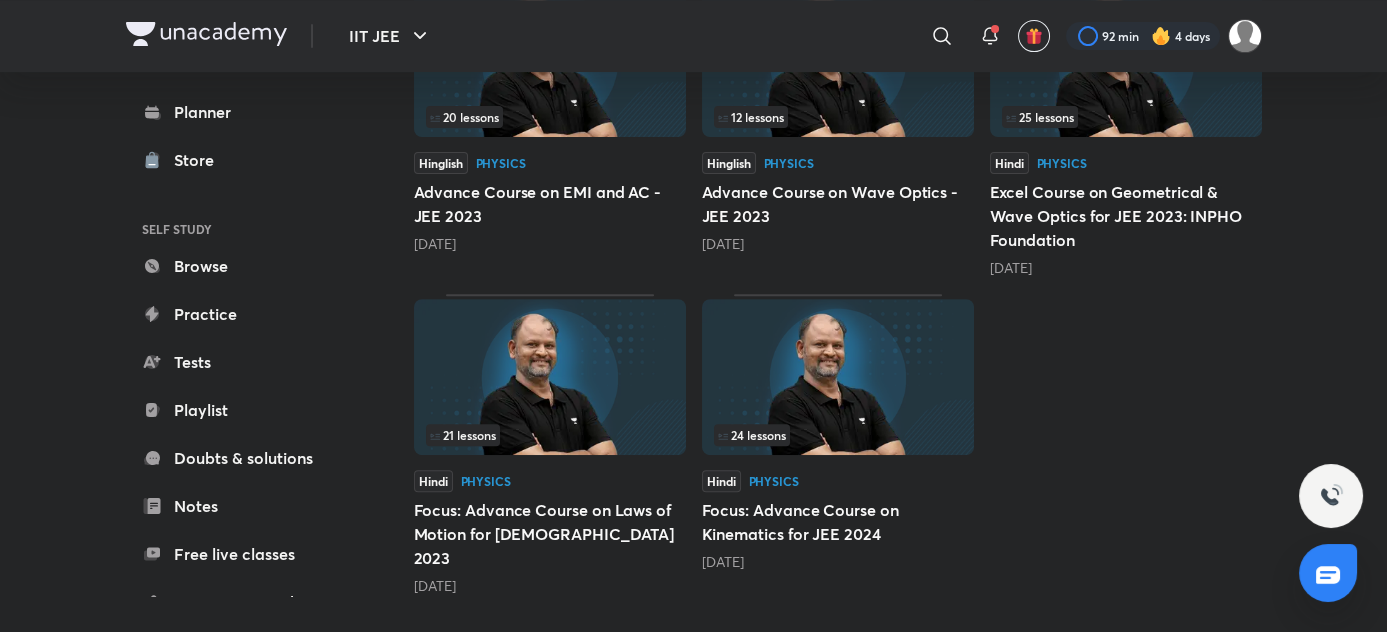 scroll, scrollTop: 1363, scrollLeft: 0, axis: vertical 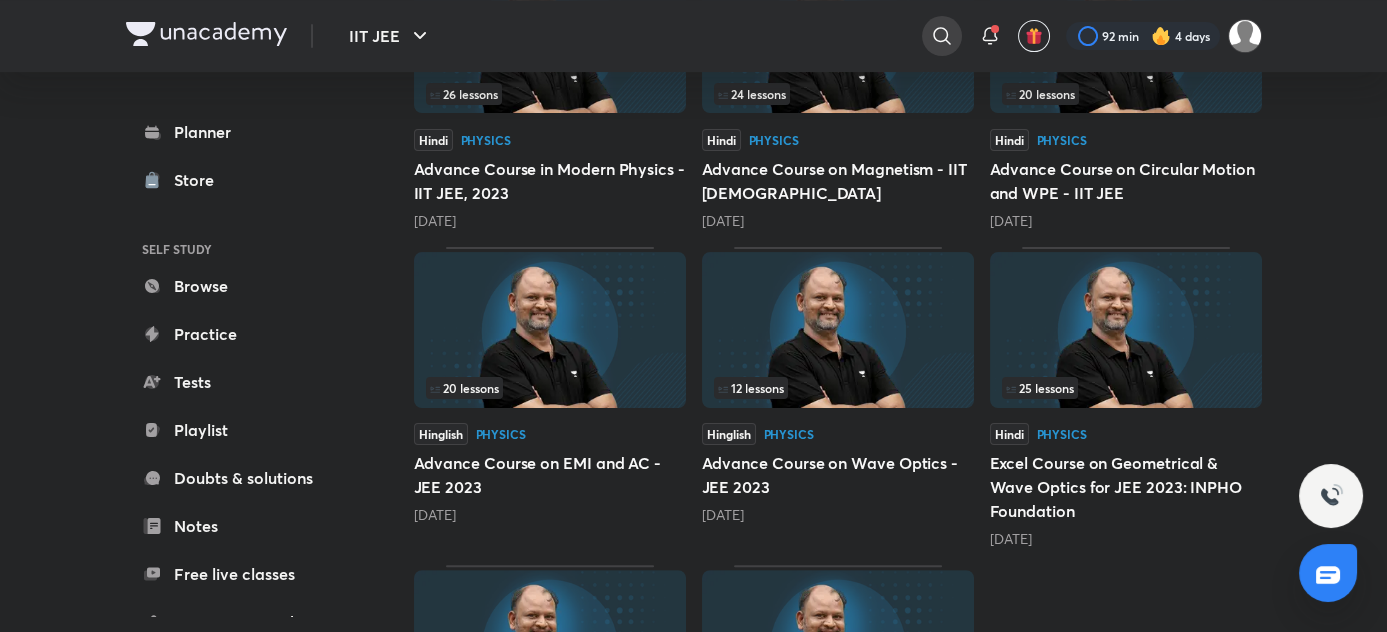click 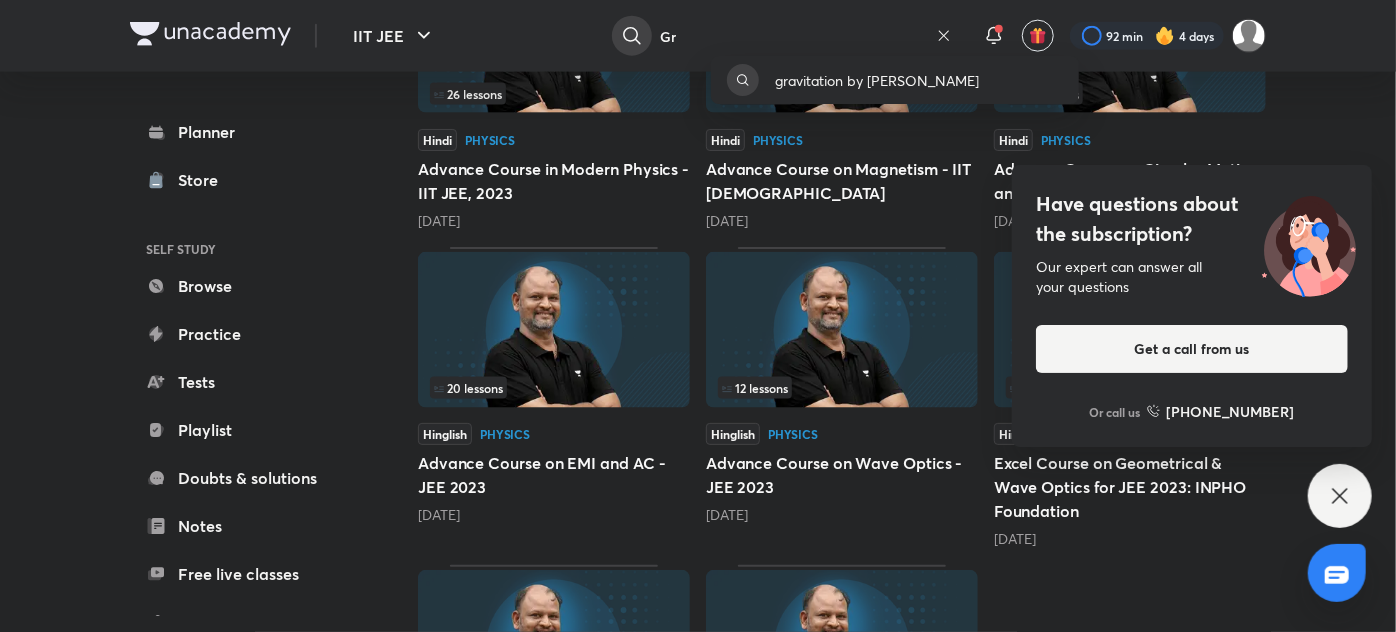 type on "G" 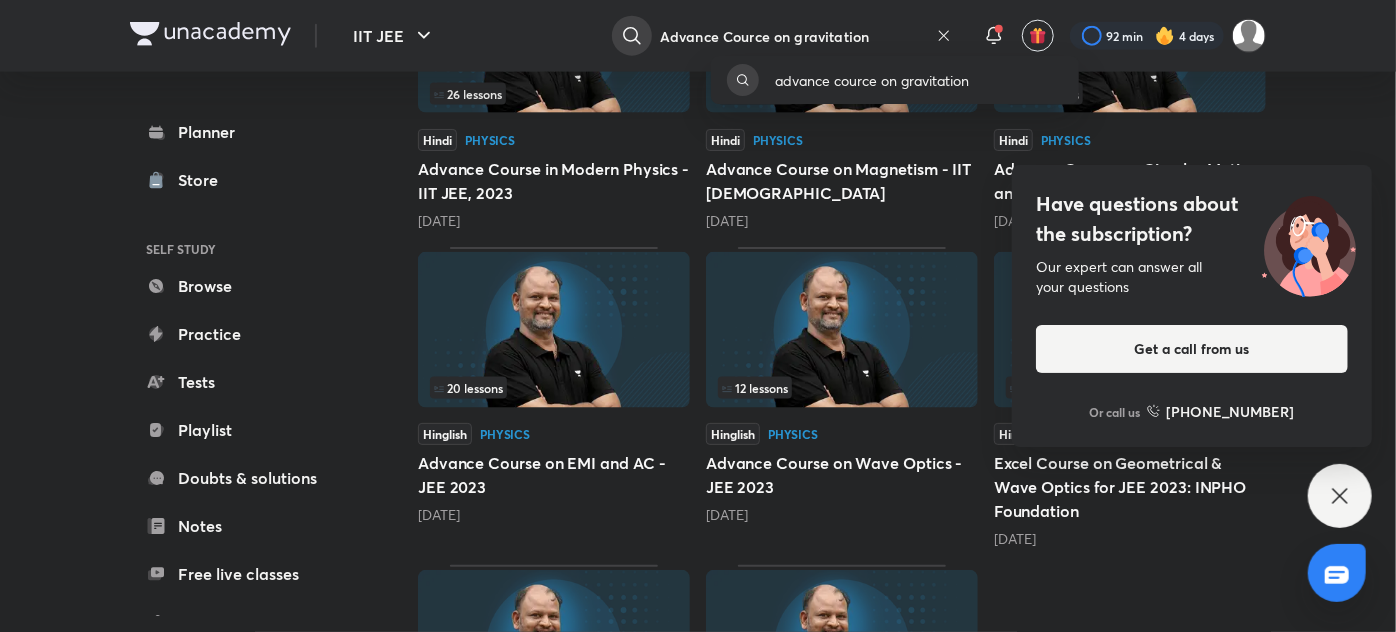 type on "Advance Cource on gravitation" 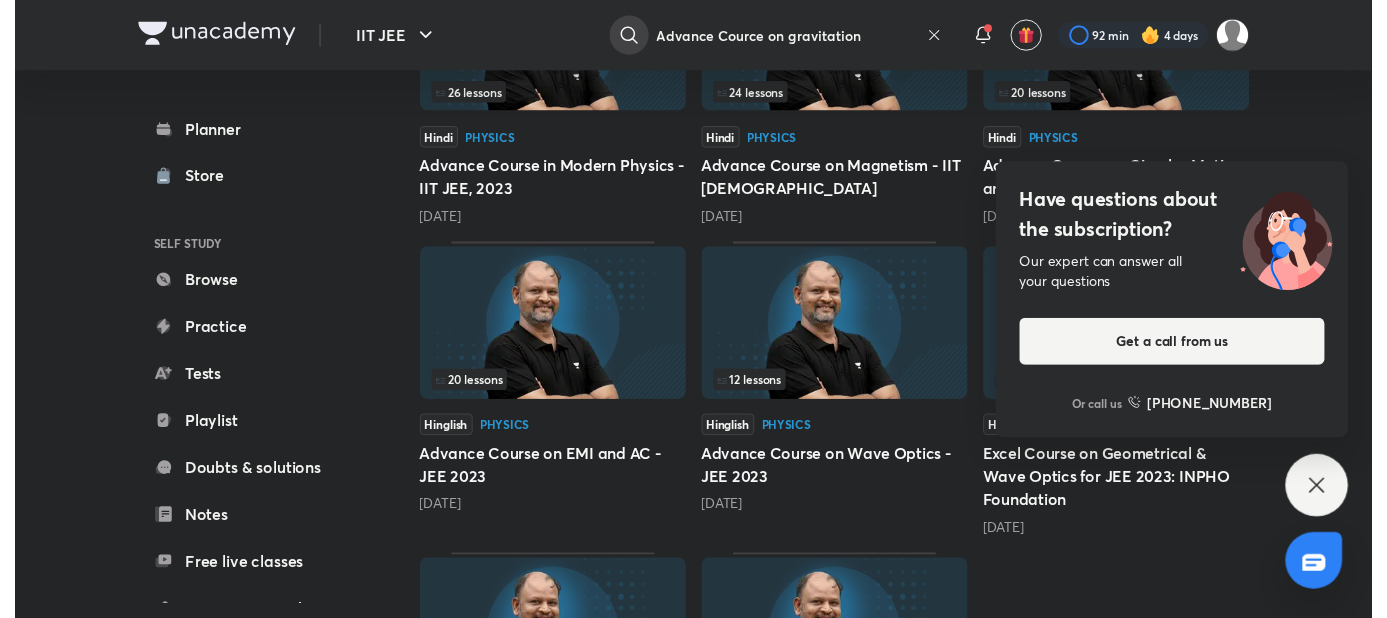 scroll, scrollTop: 0, scrollLeft: 0, axis: both 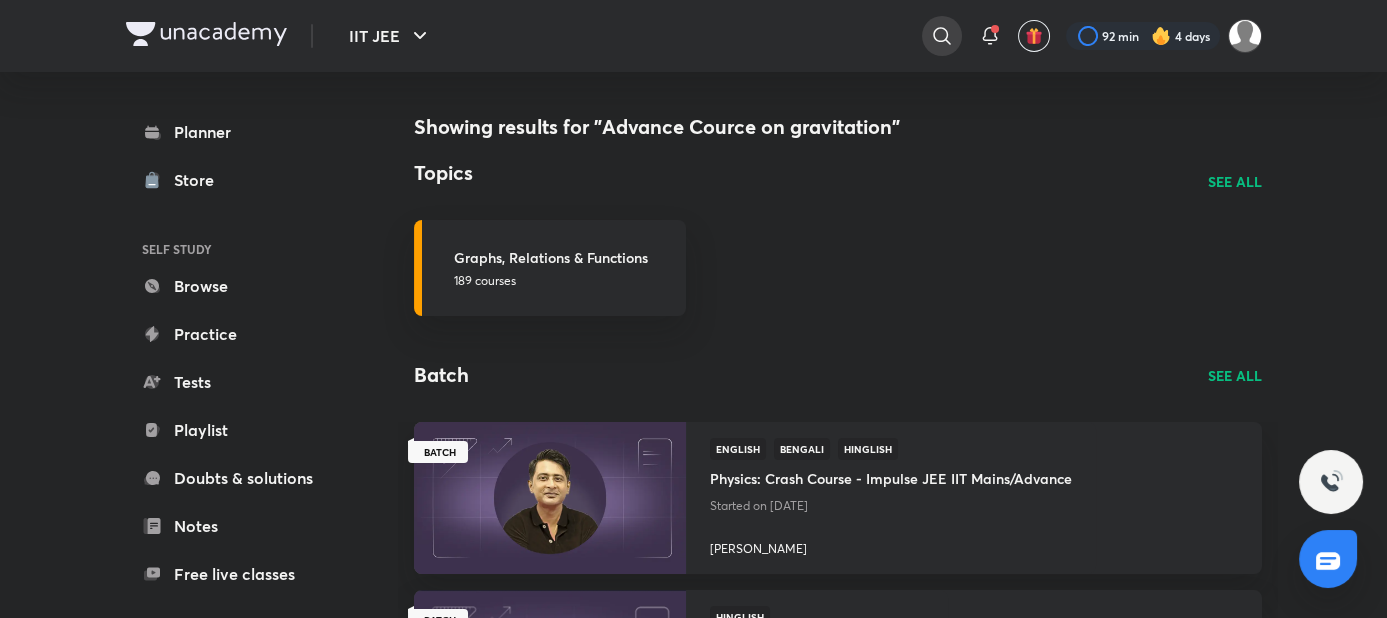 click 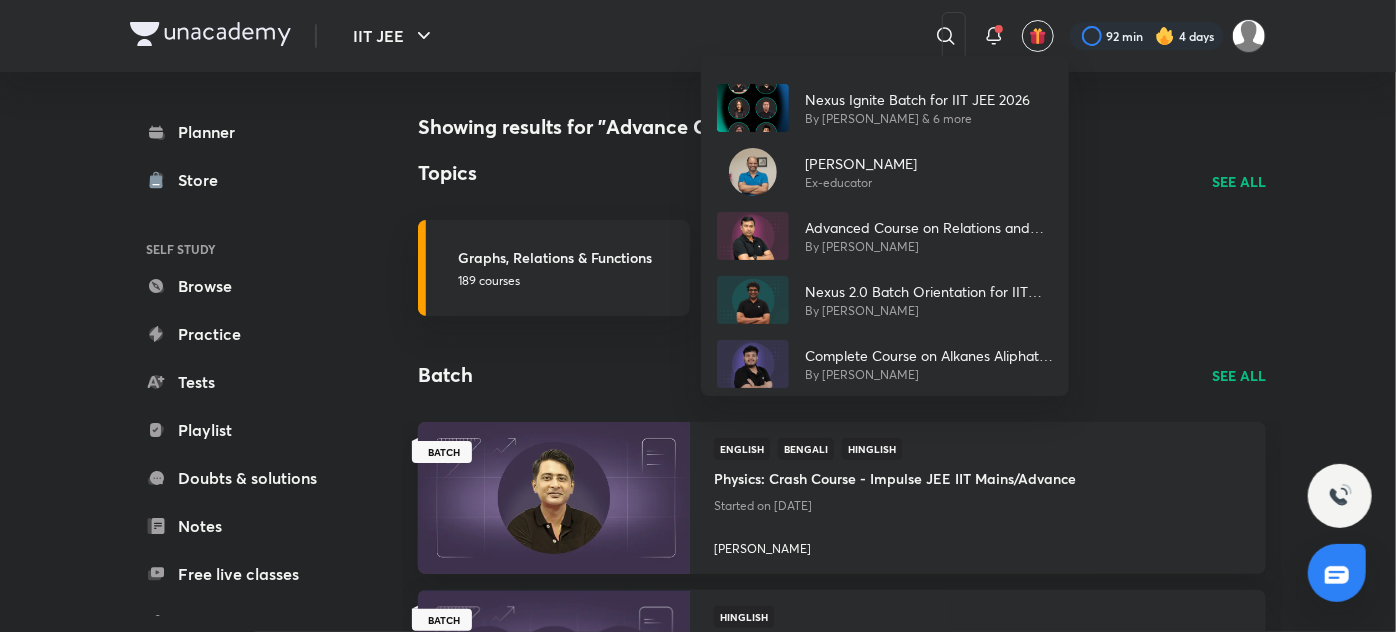click on "Nexus Ignite Batch for IIT JEE 2026 By Vineet Loomba & 6 more Nitin Sachan Ex-educator Advanced Course on Relations and Functions for IIT JEE - Part II By Manoj Kumar Sharma Nexus 2.0 Batch Orientation for IIT JEE 2026 By Janardanudu Thallaparthi Complete Course on Alkanes Aliphatic H.C. for Class 11 & 12 By Sachin Rana" at bounding box center (698, 316) 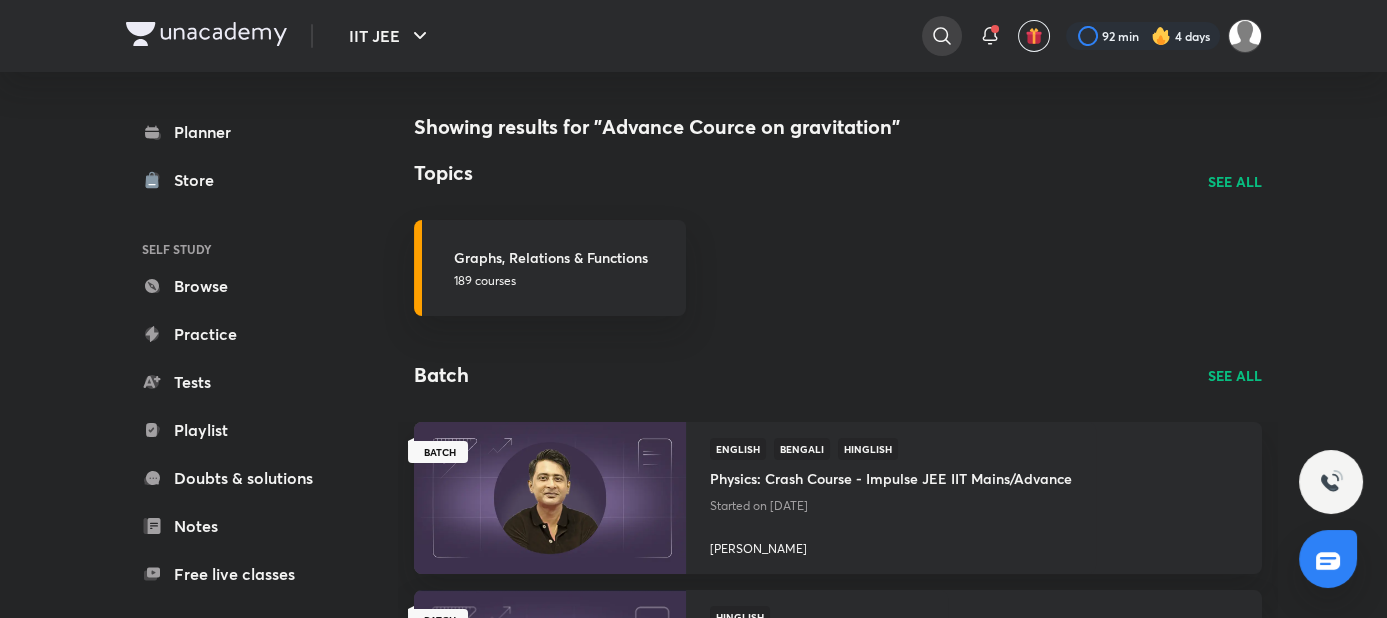 click at bounding box center [942, 36] 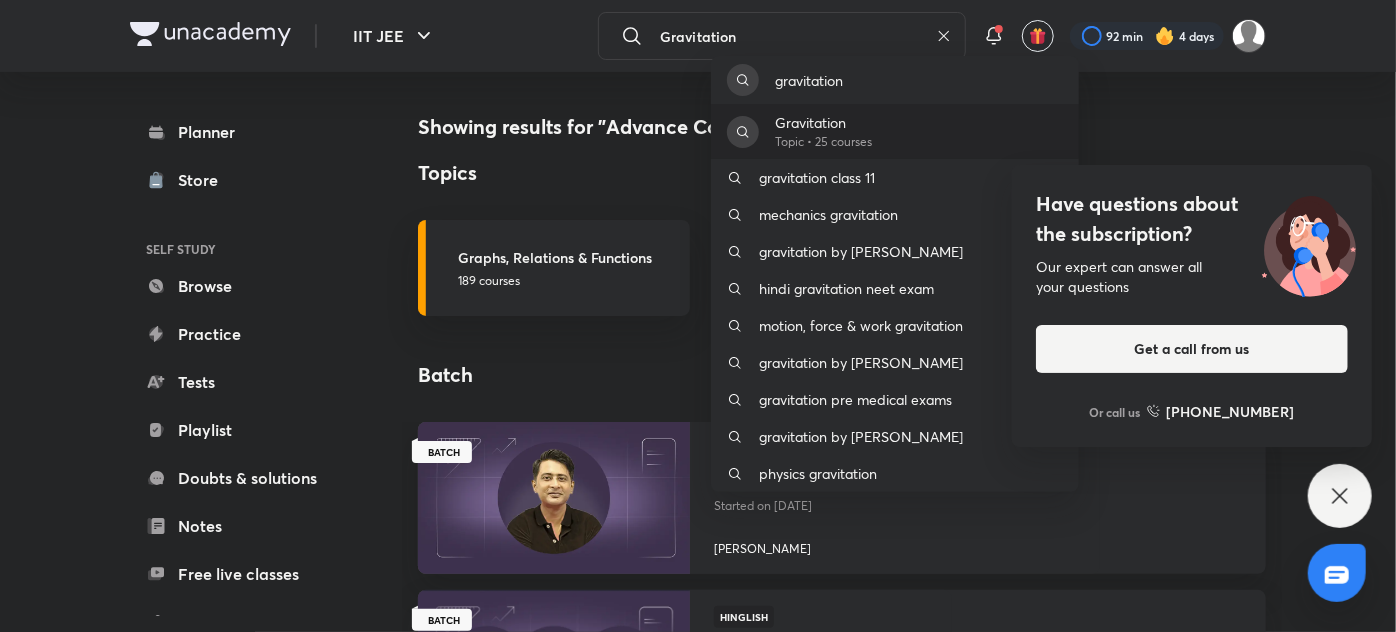 type on "Gravitation" 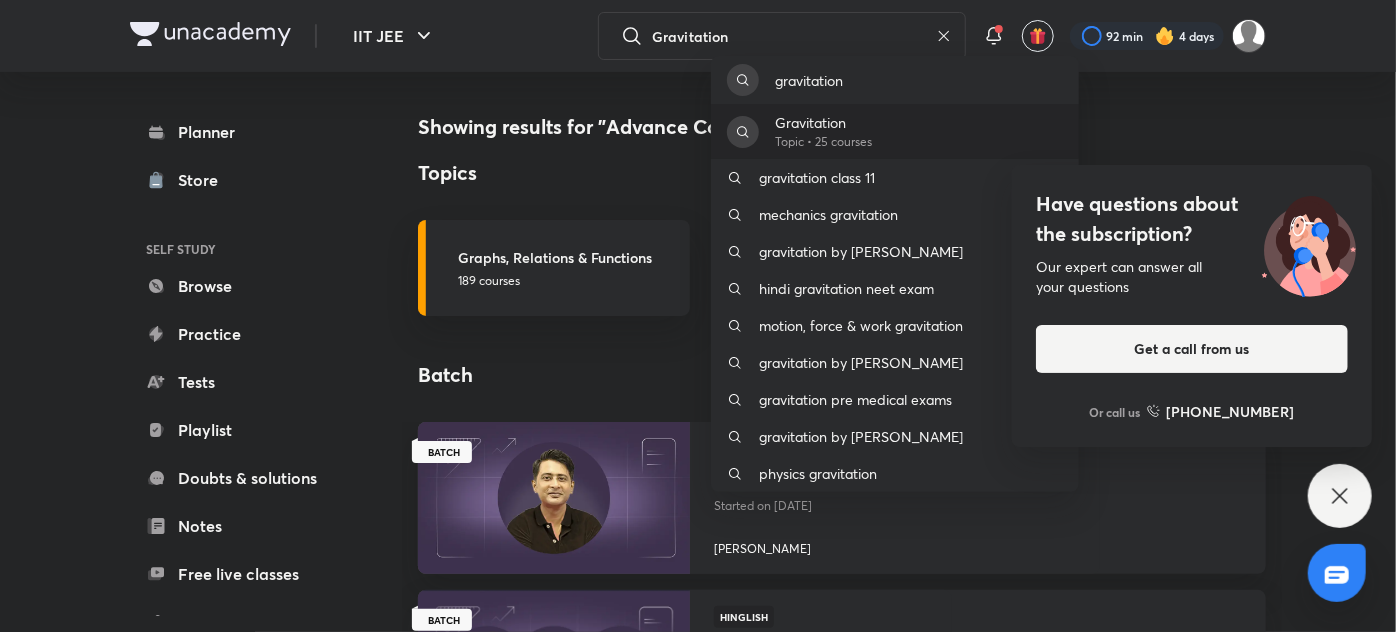click on "Gravitation" at bounding box center (823, 122) 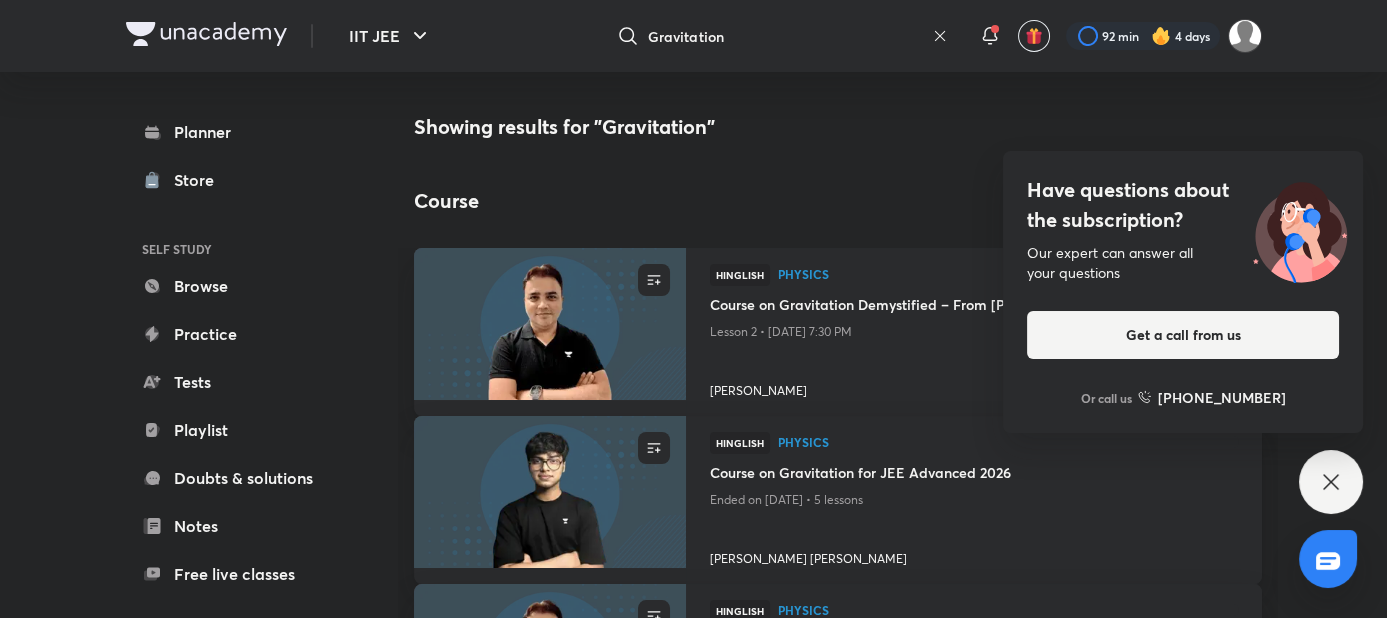 click 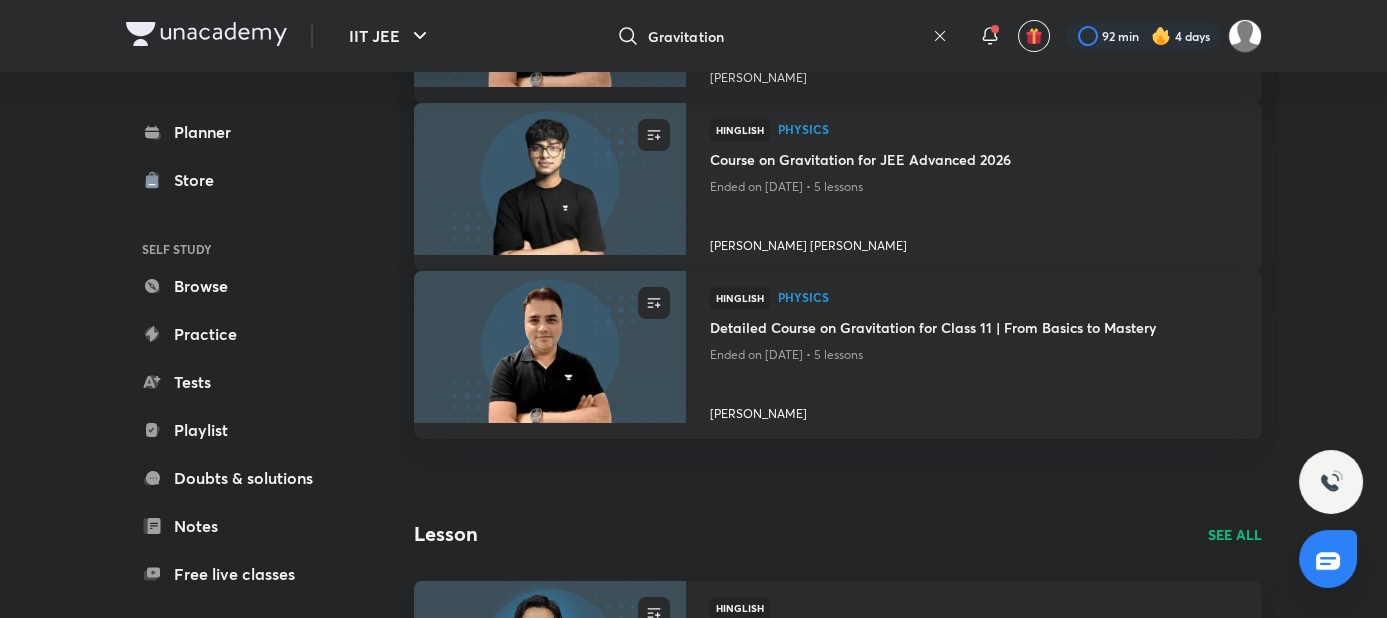 scroll, scrollTop: 93, scrollLeft: 0, axis: vertical 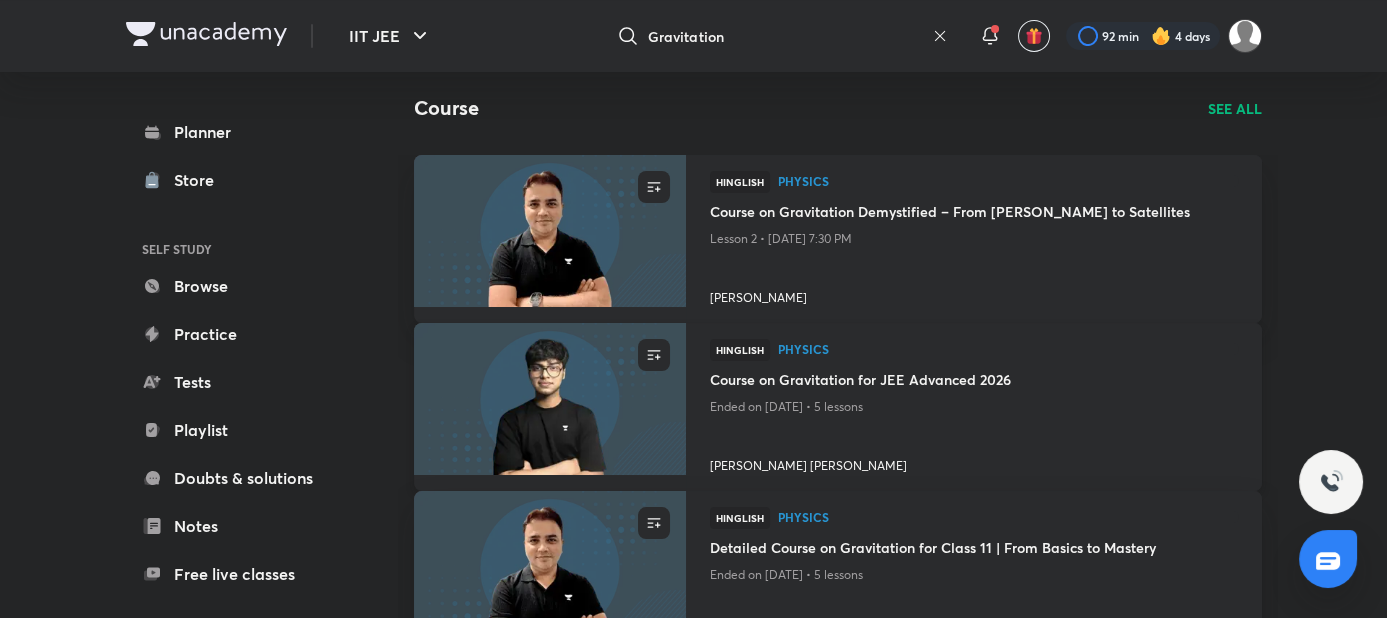 click at bounding box center (549, 398) 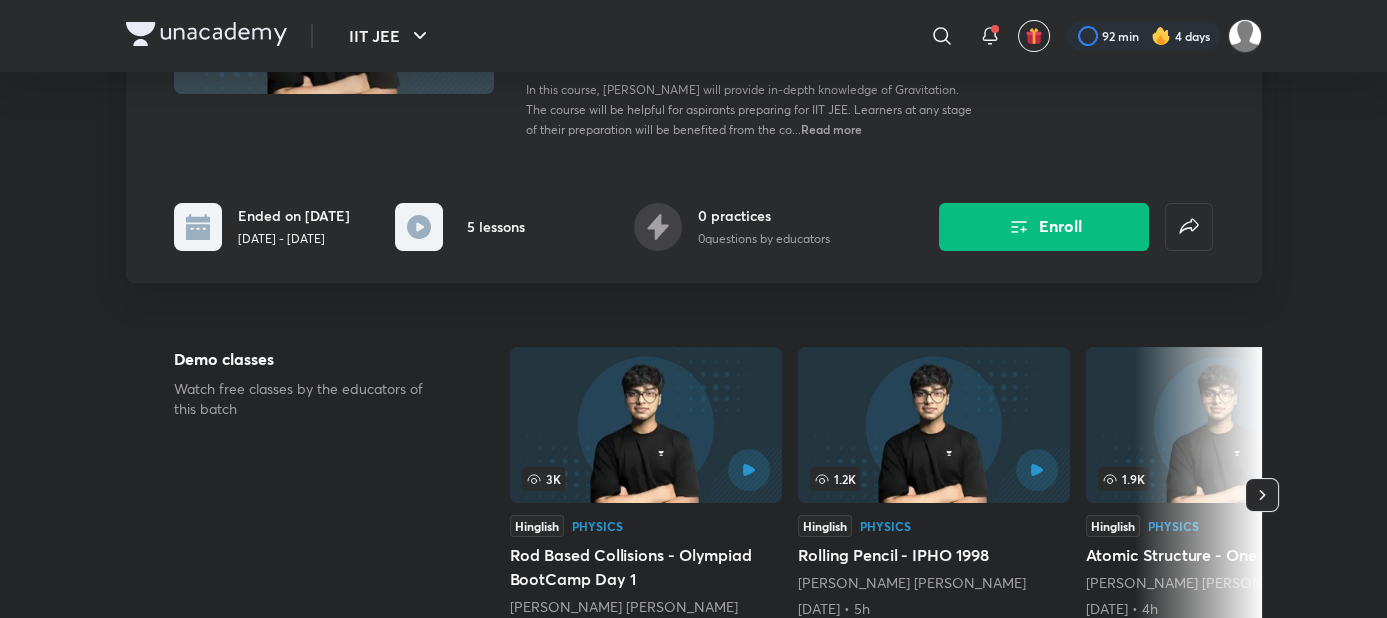 scroll, scrollTop: 363, scrollLeft: 0, axis: vertical 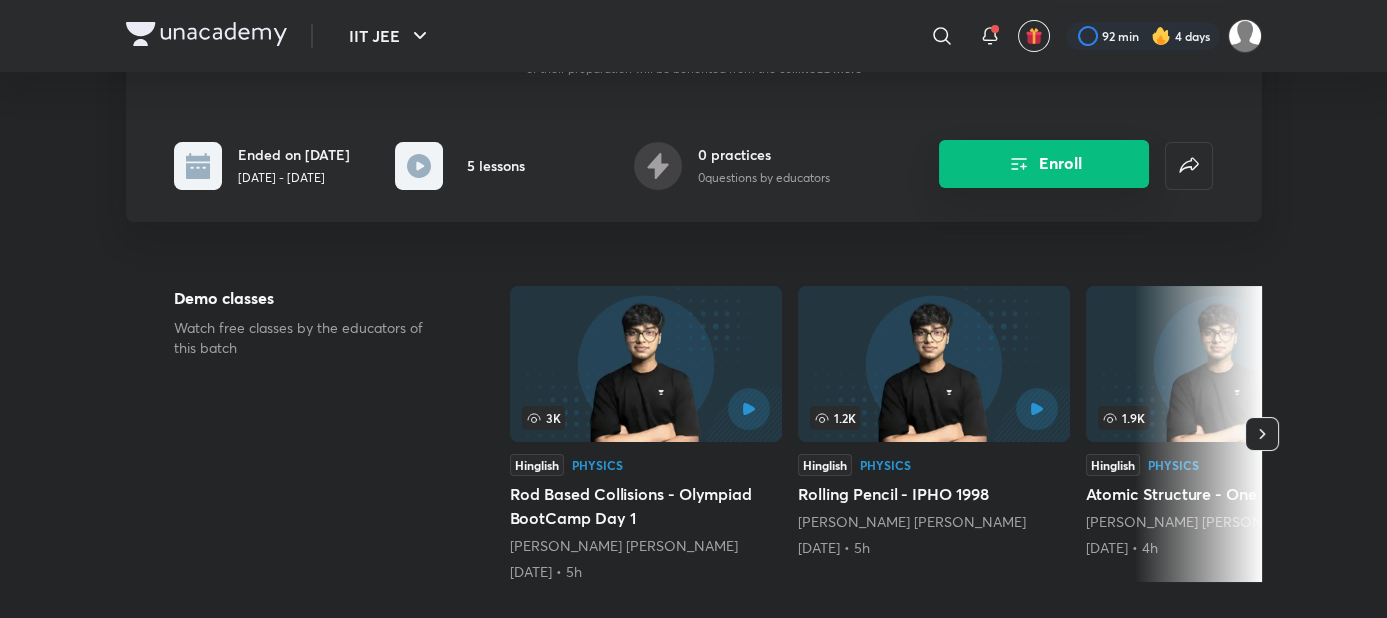 click on "Enroll" at bounding box center (1044, 164) 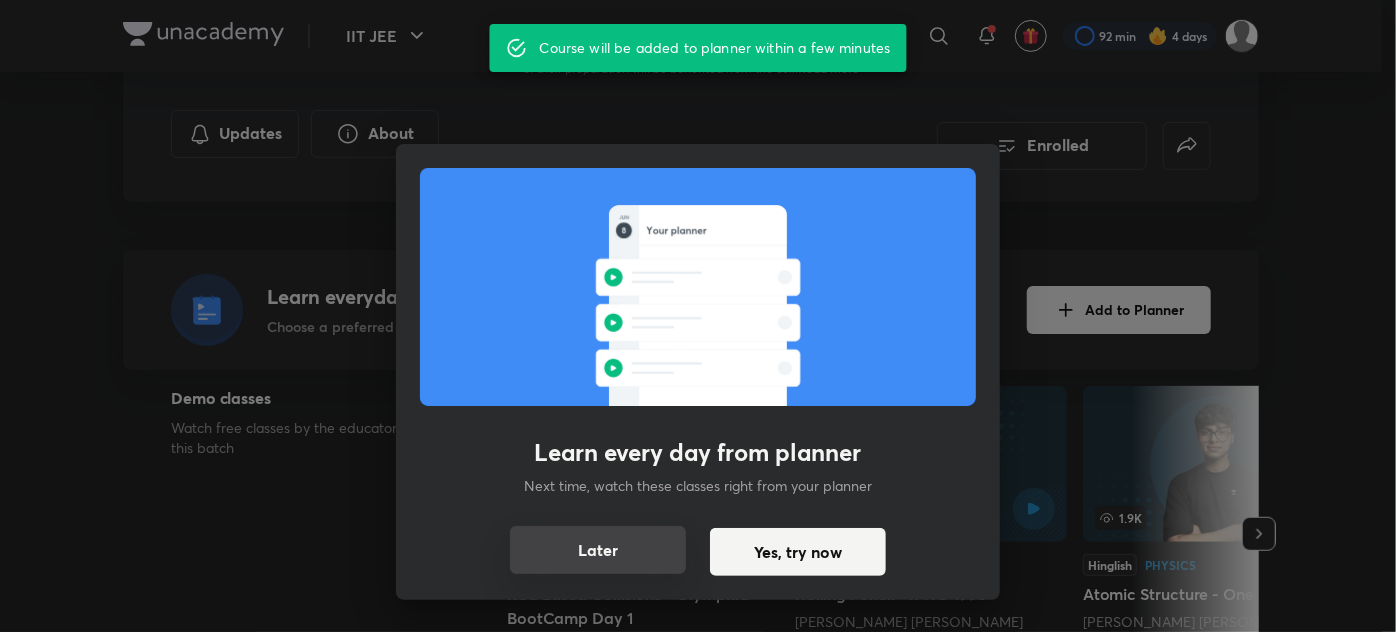 click on "Later" at bounding box center (598, 550) 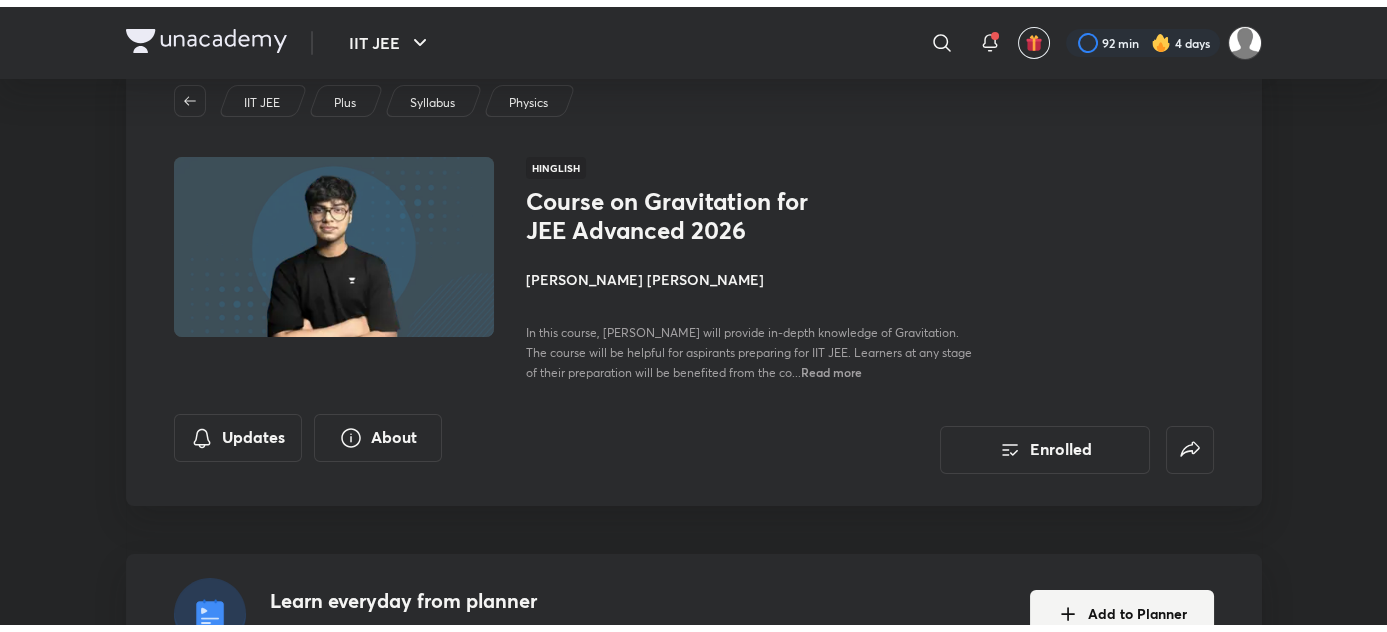 scroll, scrollTop: 0, scrollLeft: 0, axis: both 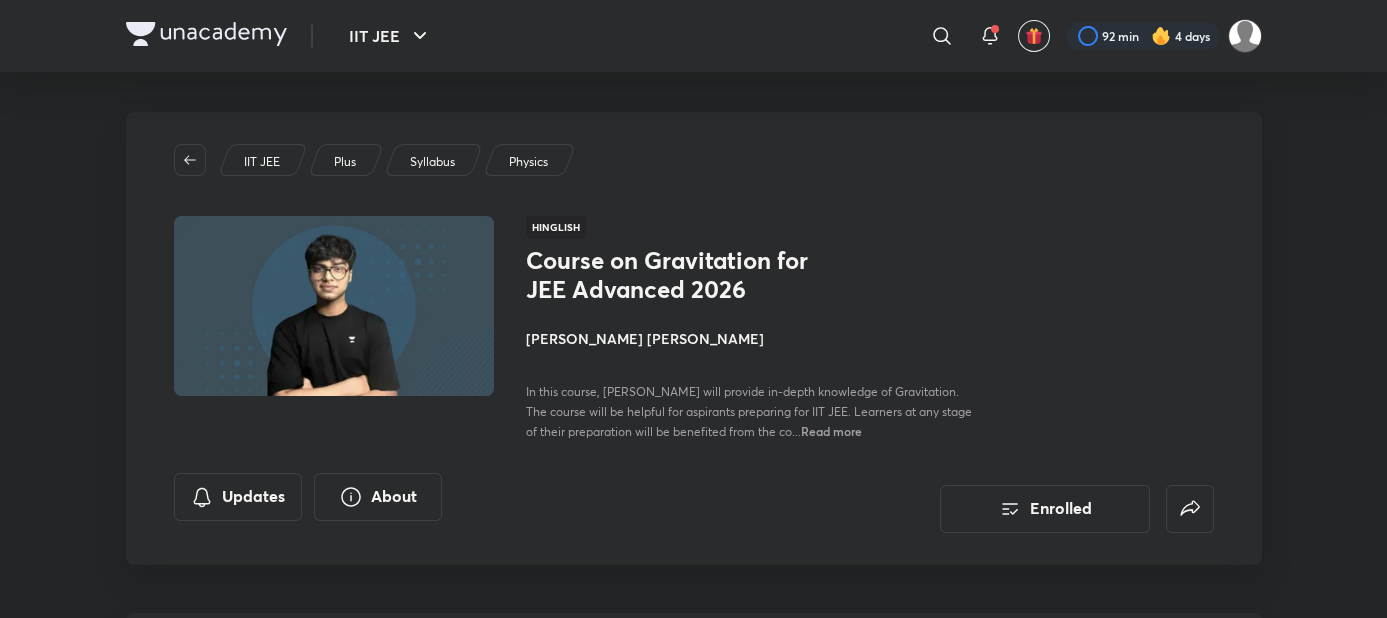 click on "Aditya Kumar Jha" at bounding box center [750, 338] 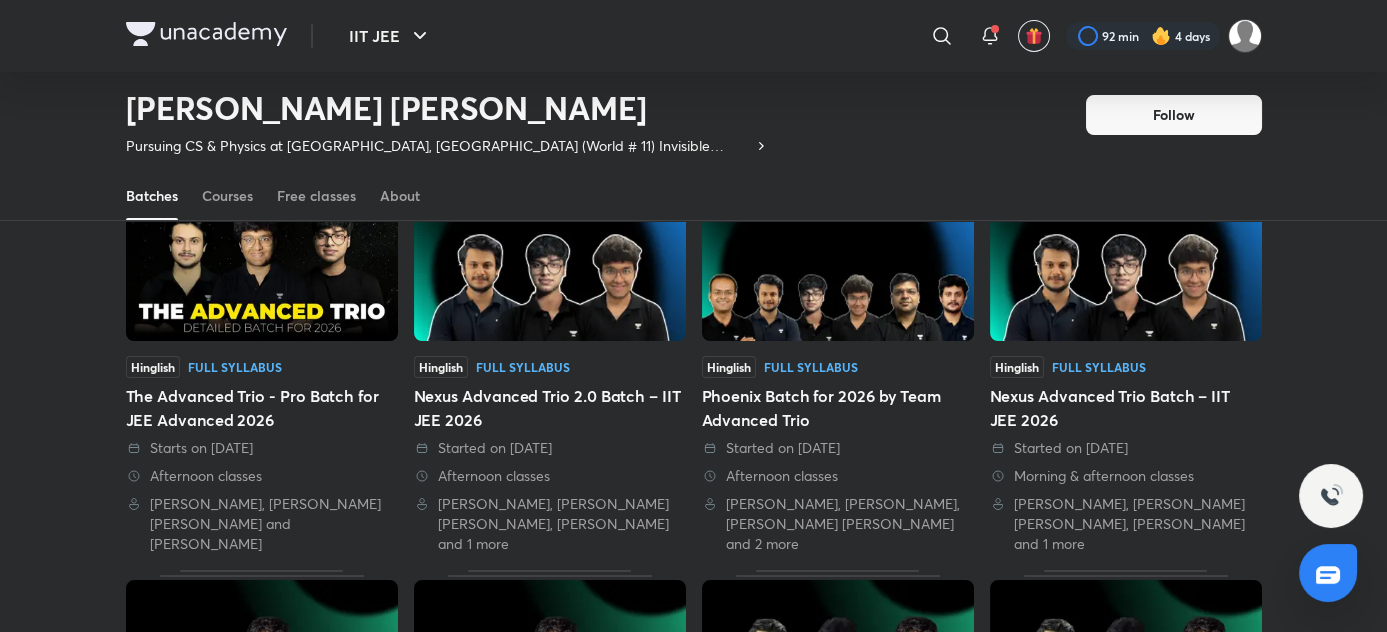 scroll, scrollTop: 120, scrollLeft: 0, axis: vertical 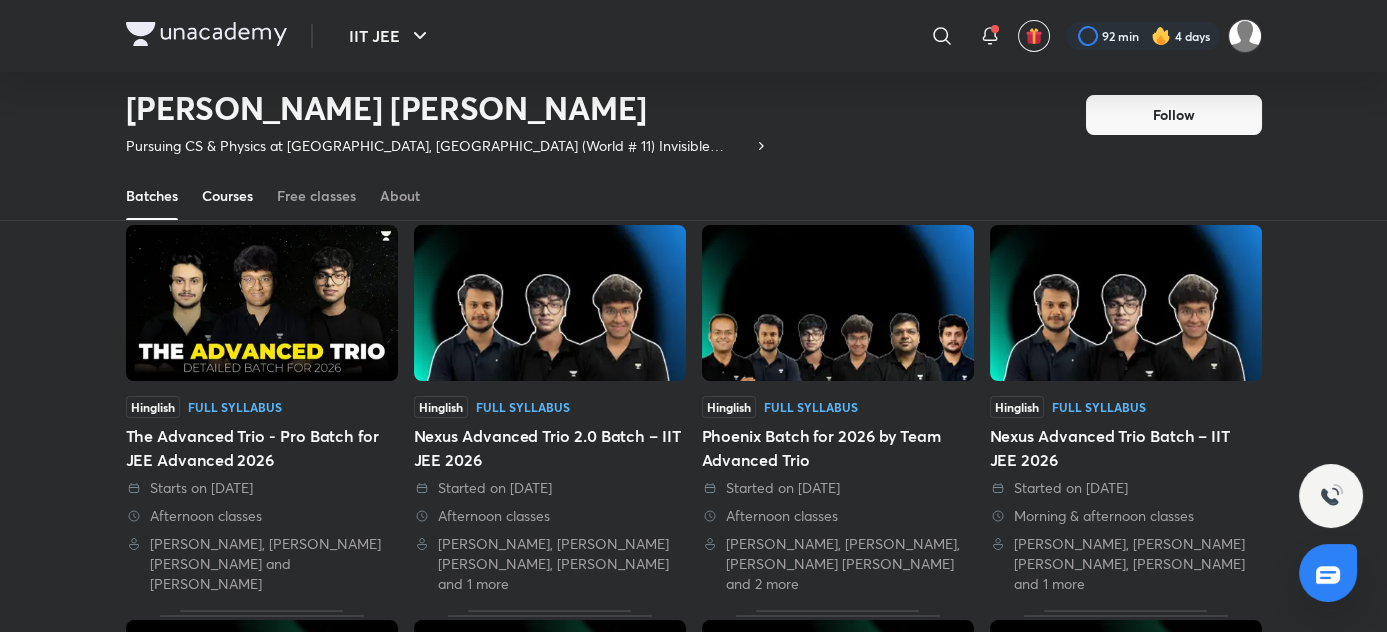 click on "Courses" at bounding box center [227, 196] 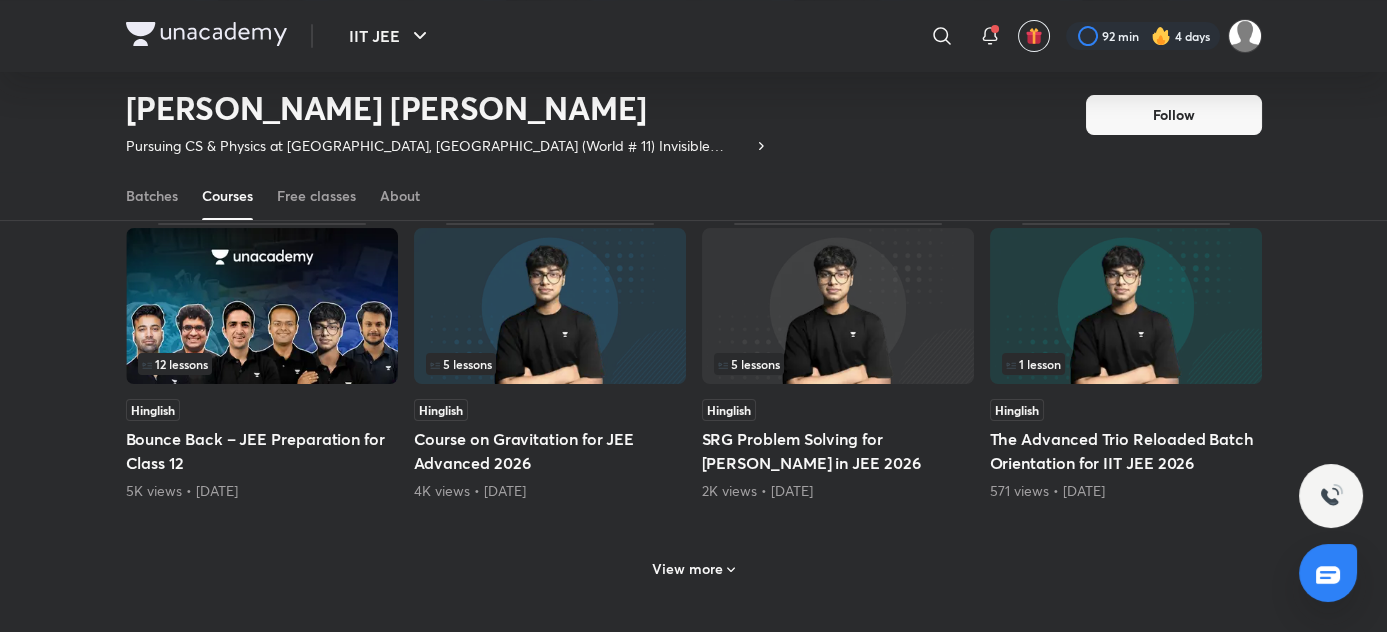 scroll, scrollTop: 928, scrollLeft: 0, axis: vertical 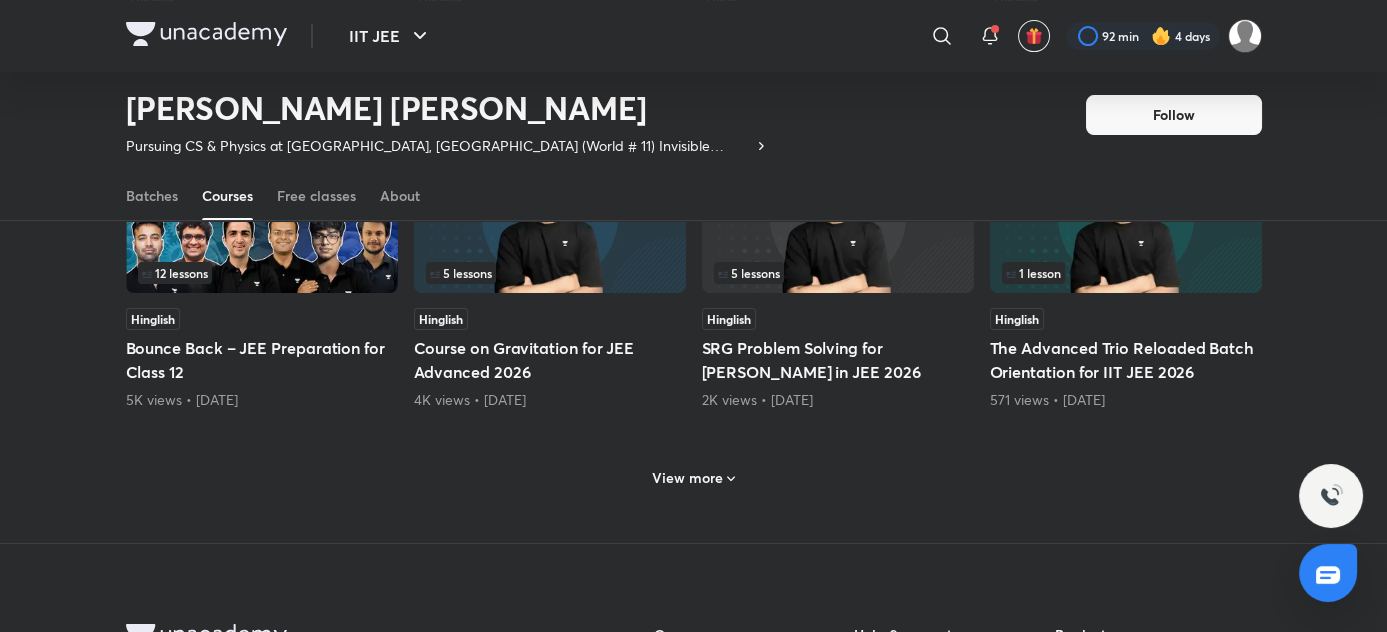click on "View more" at bounding box center [693, 478] 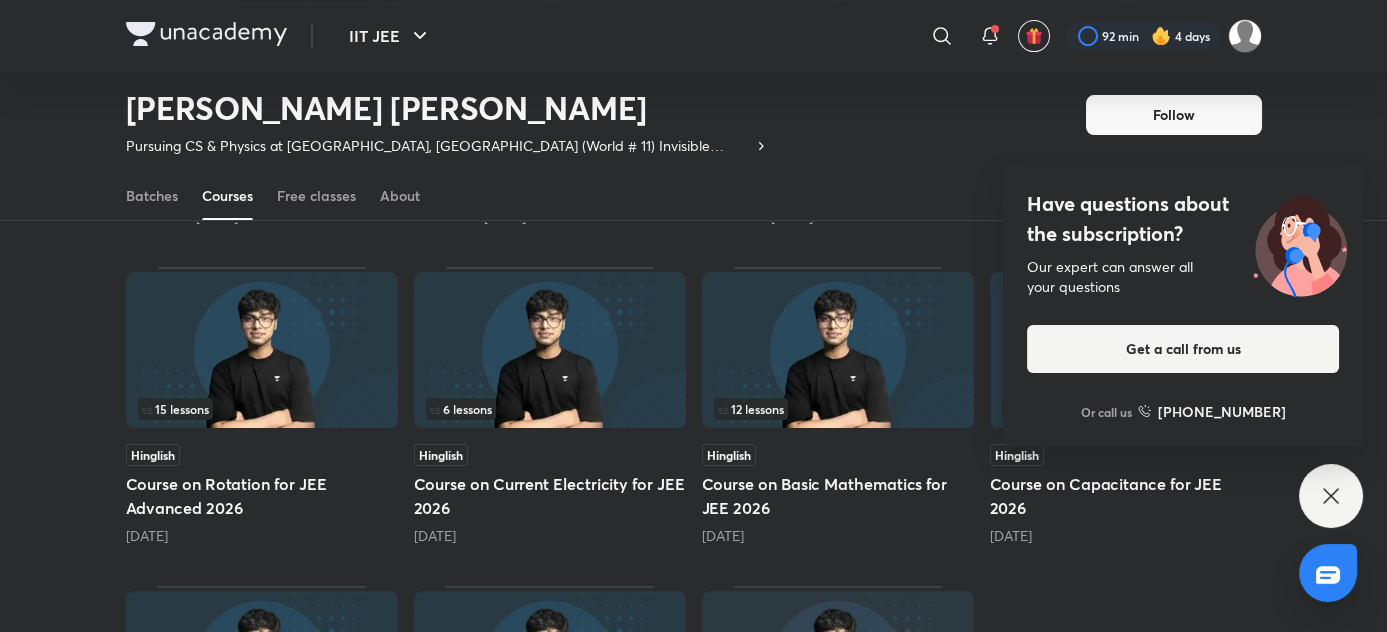 scroll, scrollTop: 1109, scrollLeft: 0, axis: vertical 